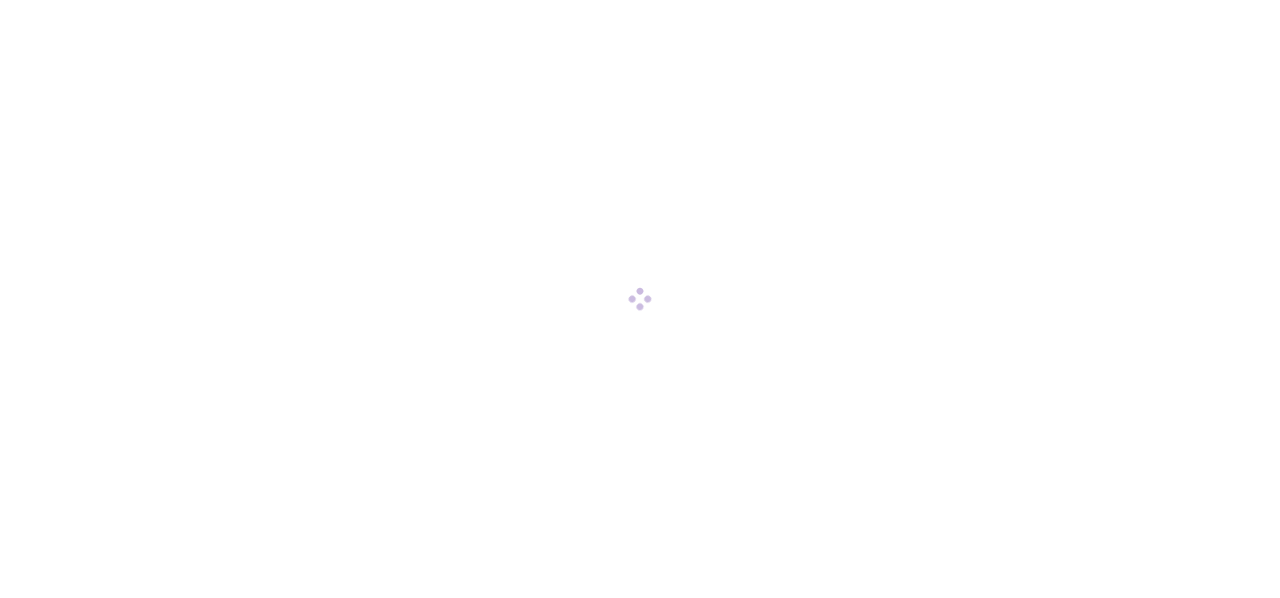 scroll, scrollTop: 0, scrollLeft: 0, axis: both 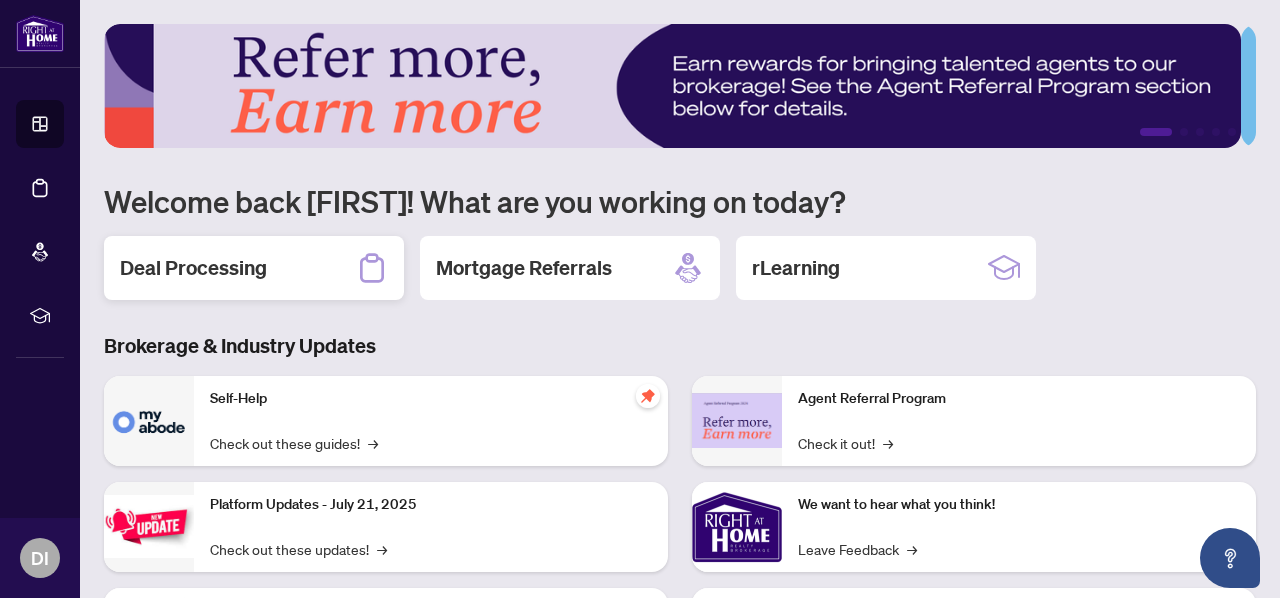 click on "Deal Processing" at bounding box center (254, 268) 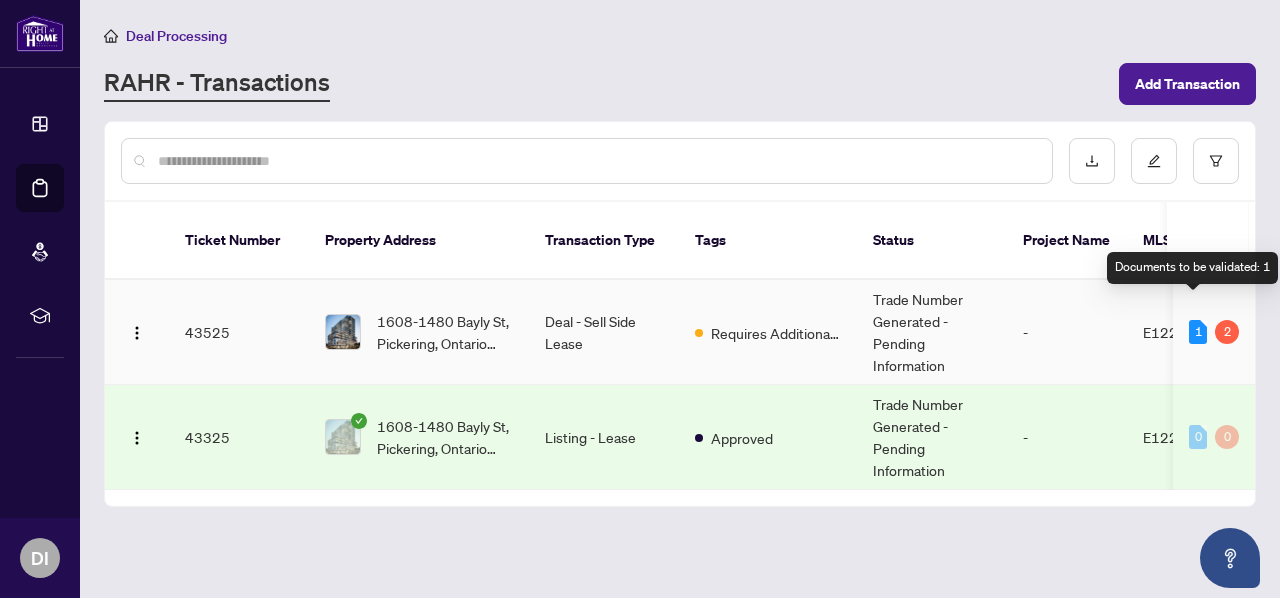 click on "1" at bounding box center (1198, 332) 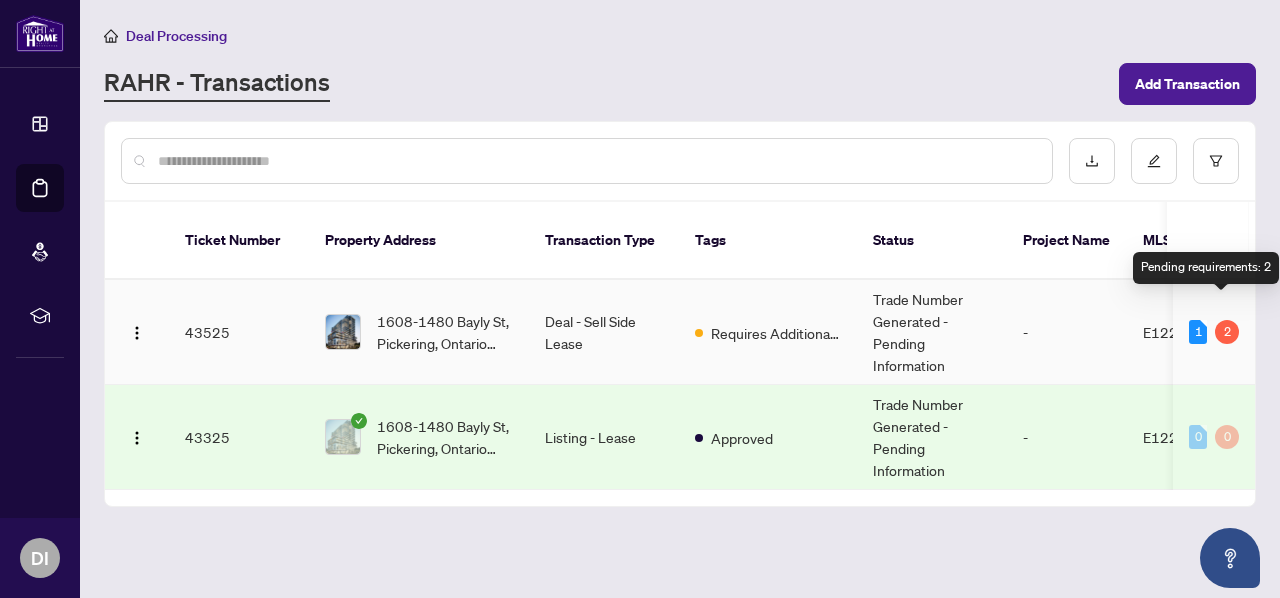 click on "2" at bounding box center [1227, 332] 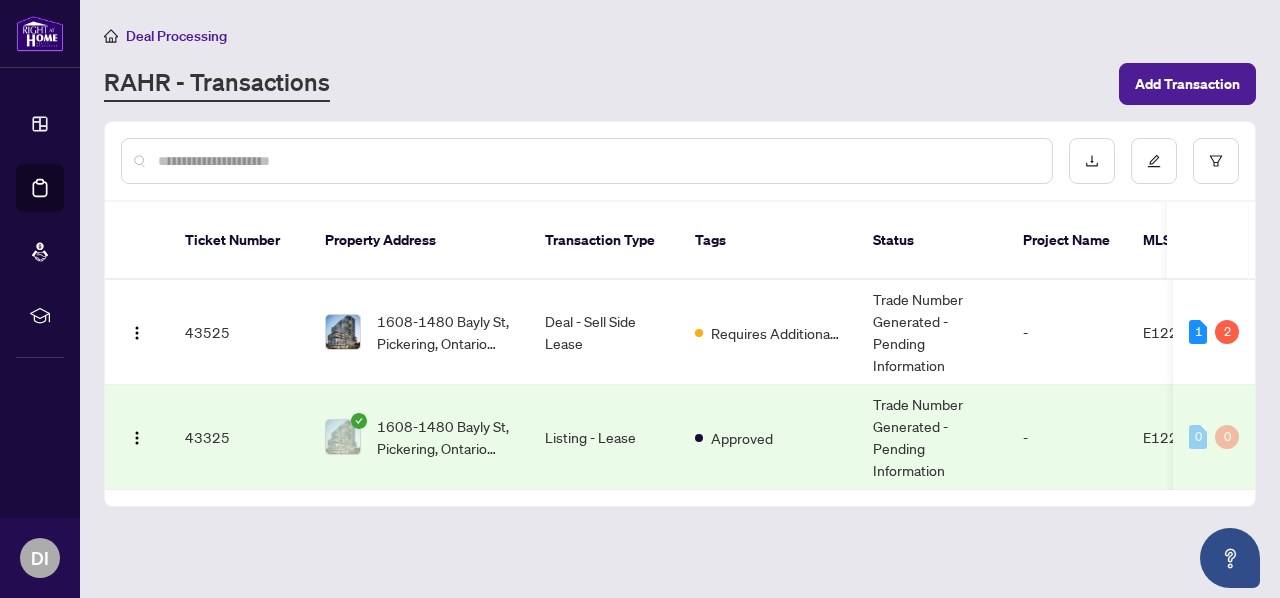 scroll, scrollTop: 0, scrollLeft: 0, axis: both 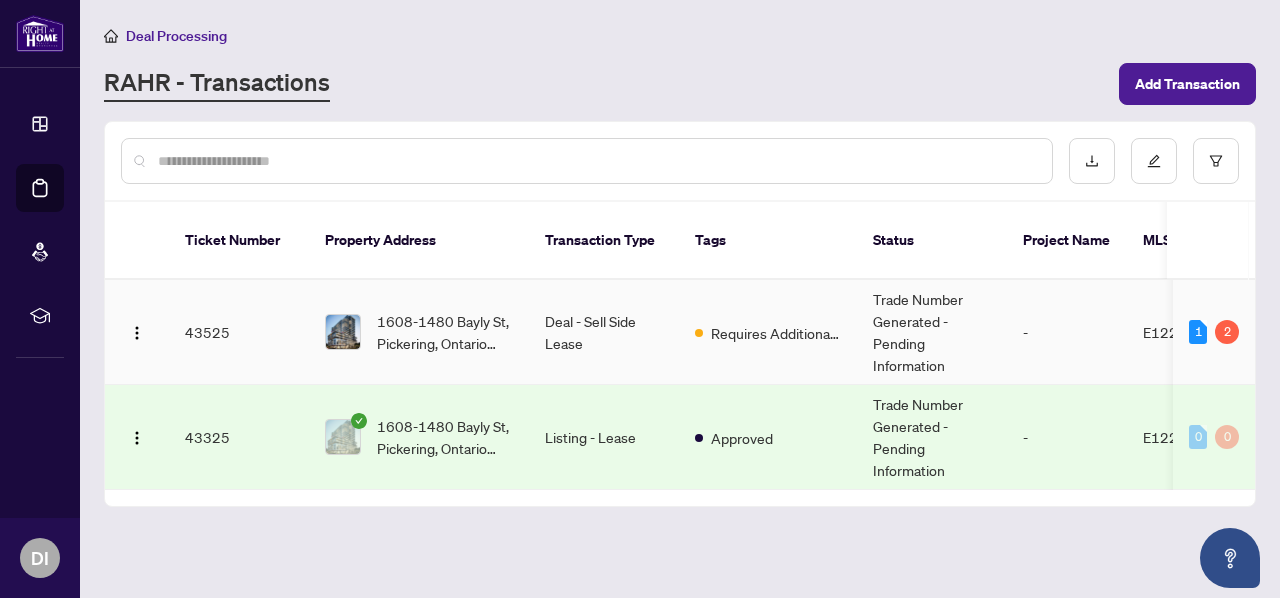 click on "Deal - Sell Side Lease" at bounding box center [604, 332] 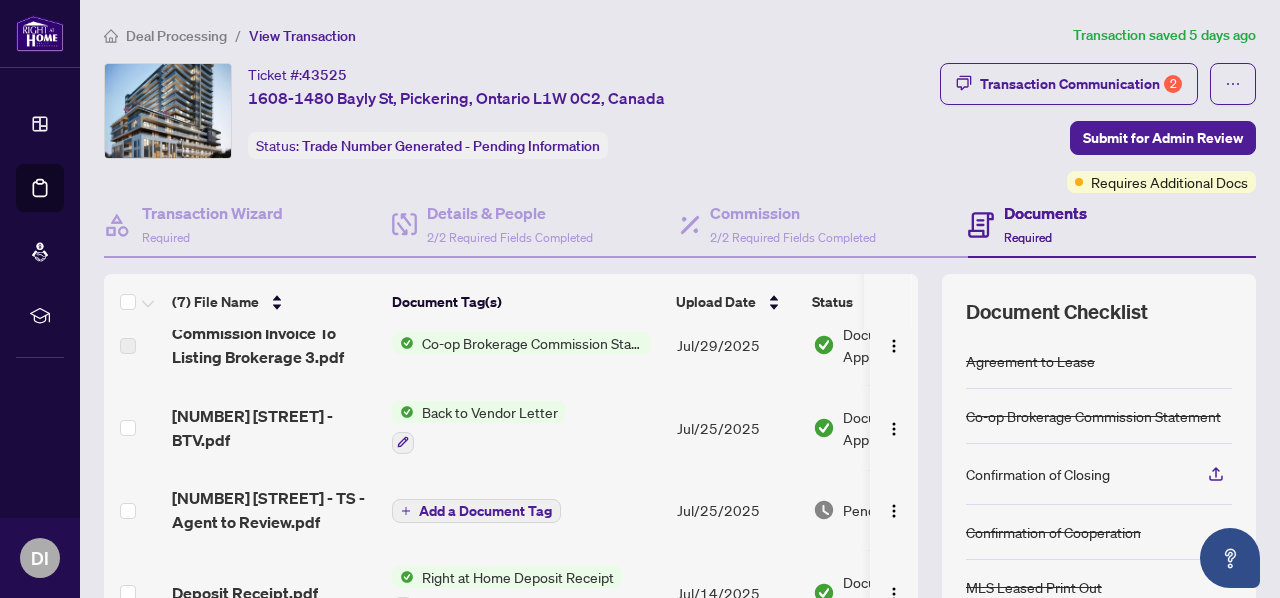 scroll, scrollTop: 0, scrollLeft: 0, axis: both 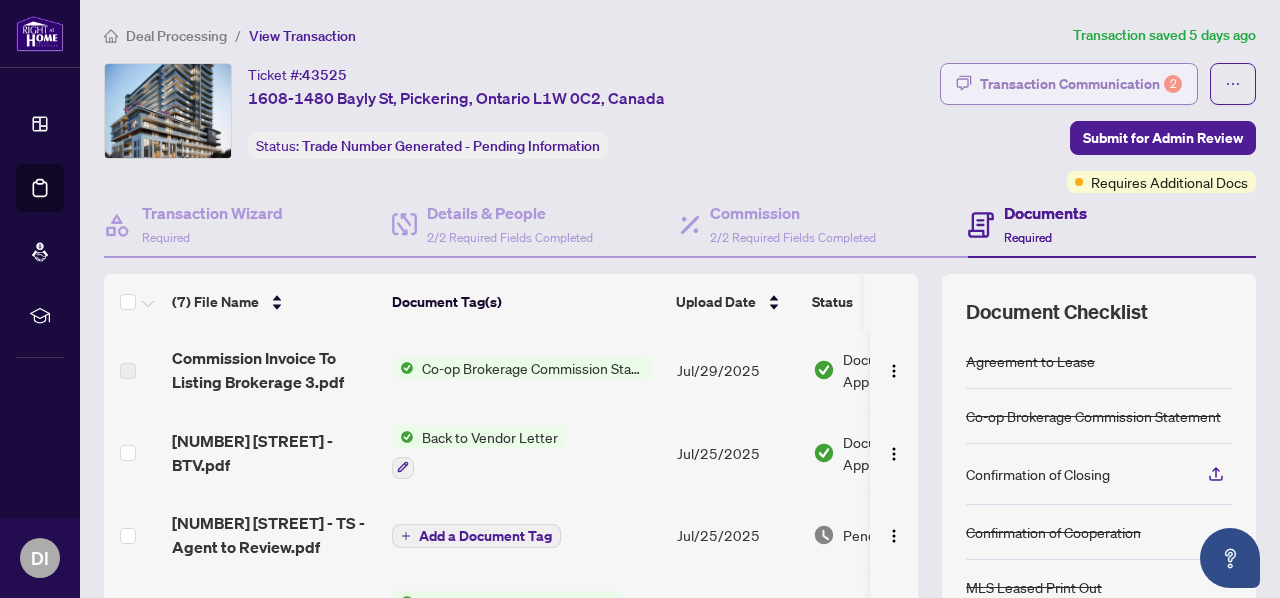 click on "Transaction Communication 2" at bounding box center (1081, 84) 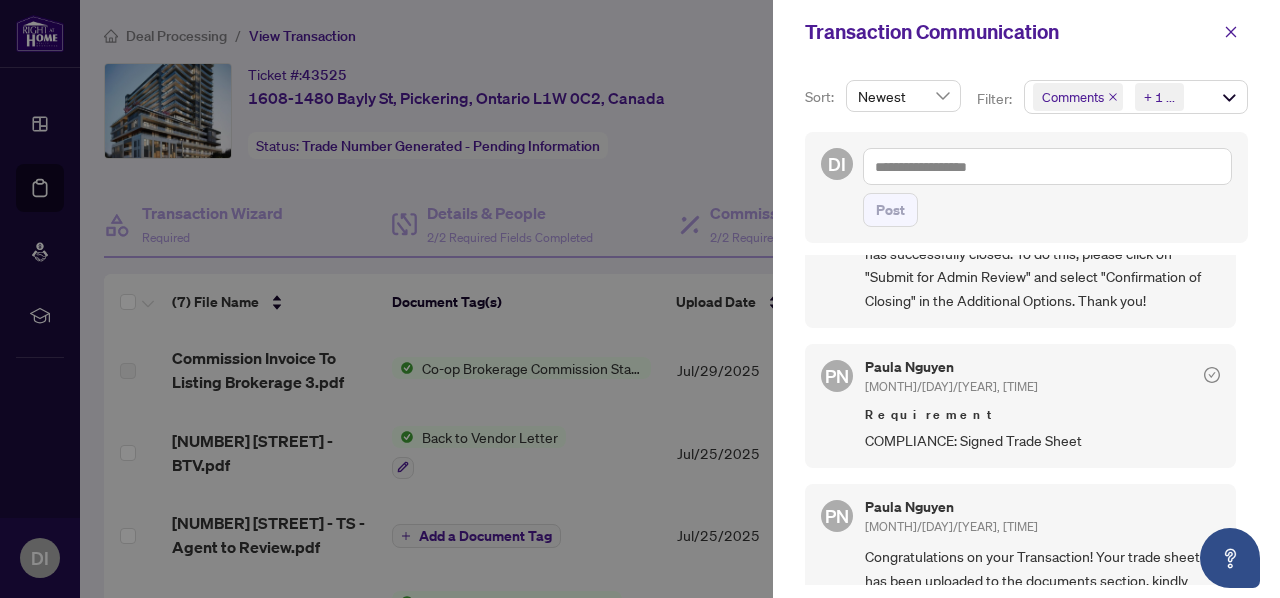 scroll, scrollTop: 139, scrollLeft: 0, axis: vertical 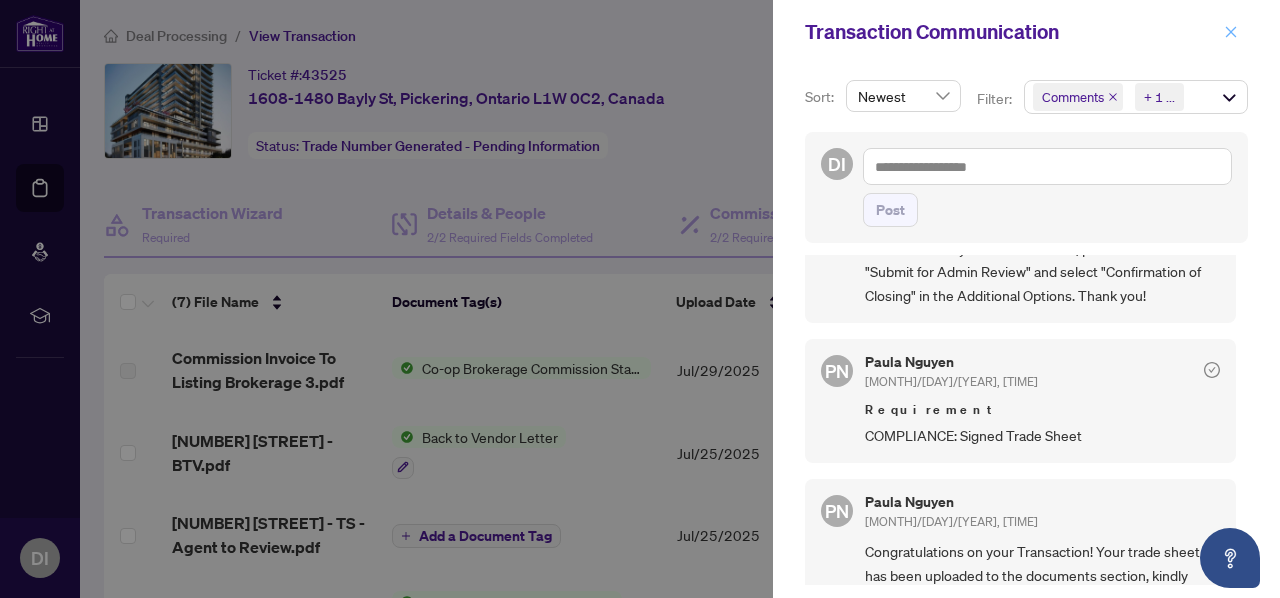 click 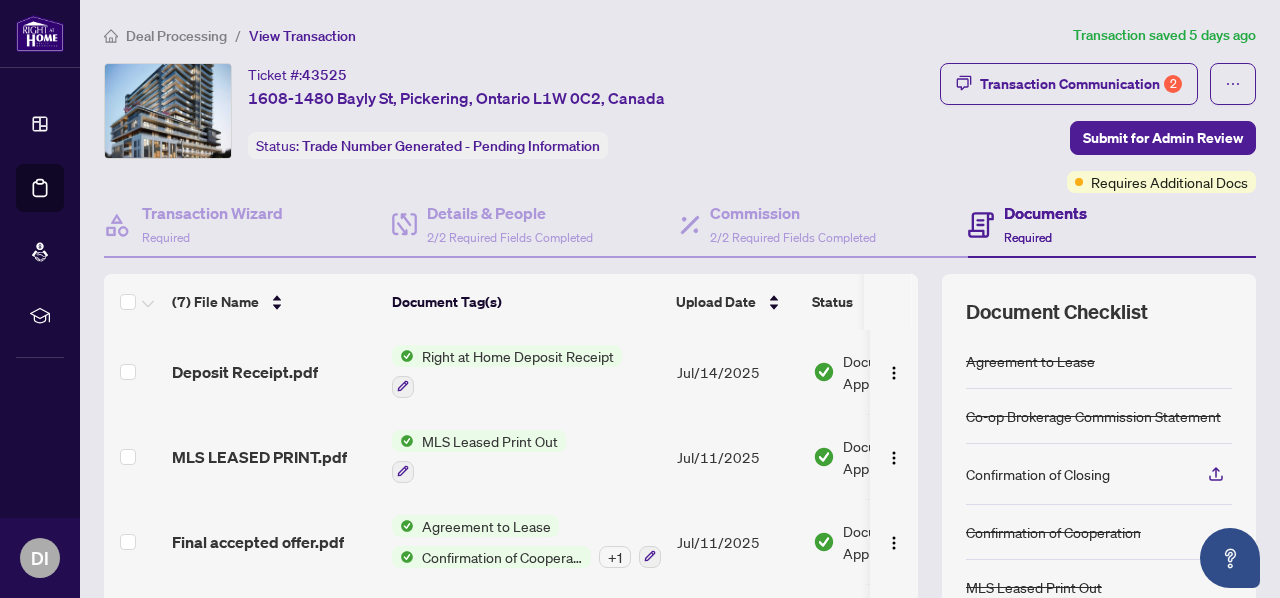 scroll, scrollTop: 290, scrollLeft: 0, axis: vertical 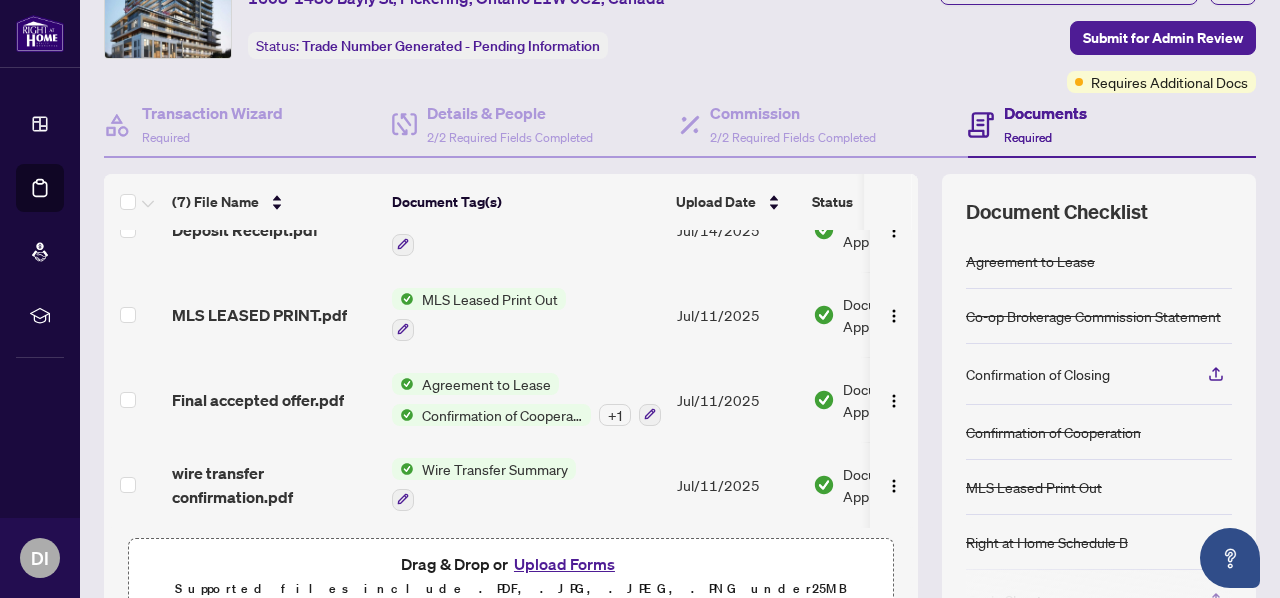 click 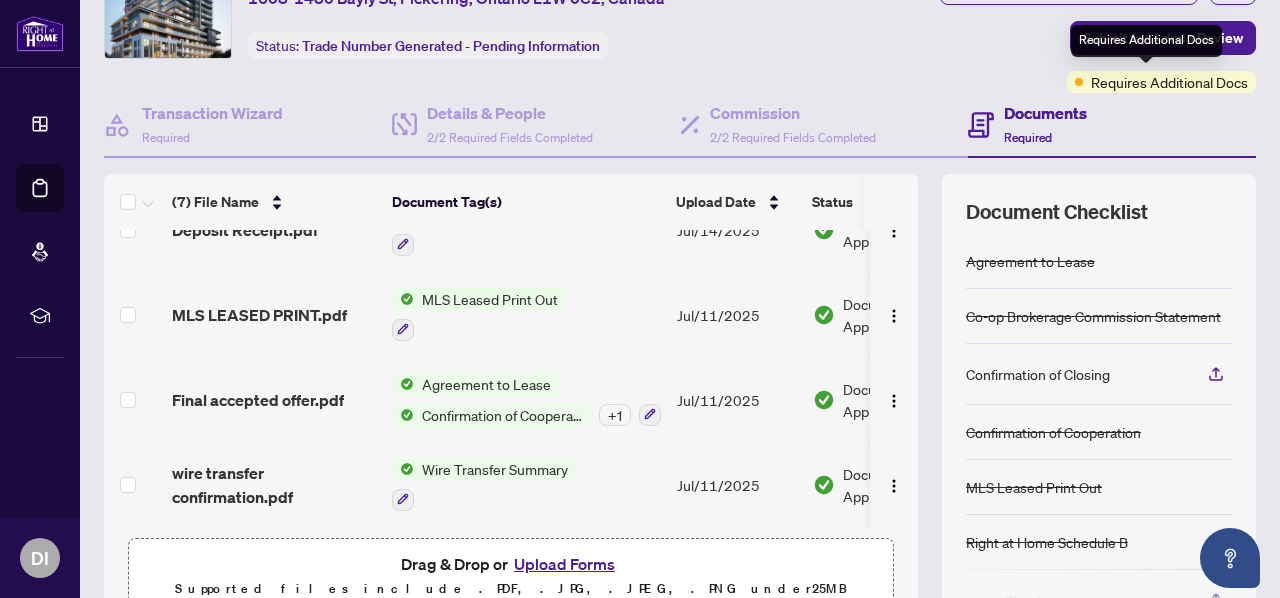 click on "Requires Additional Docs" at bounding box center [1169, 82] 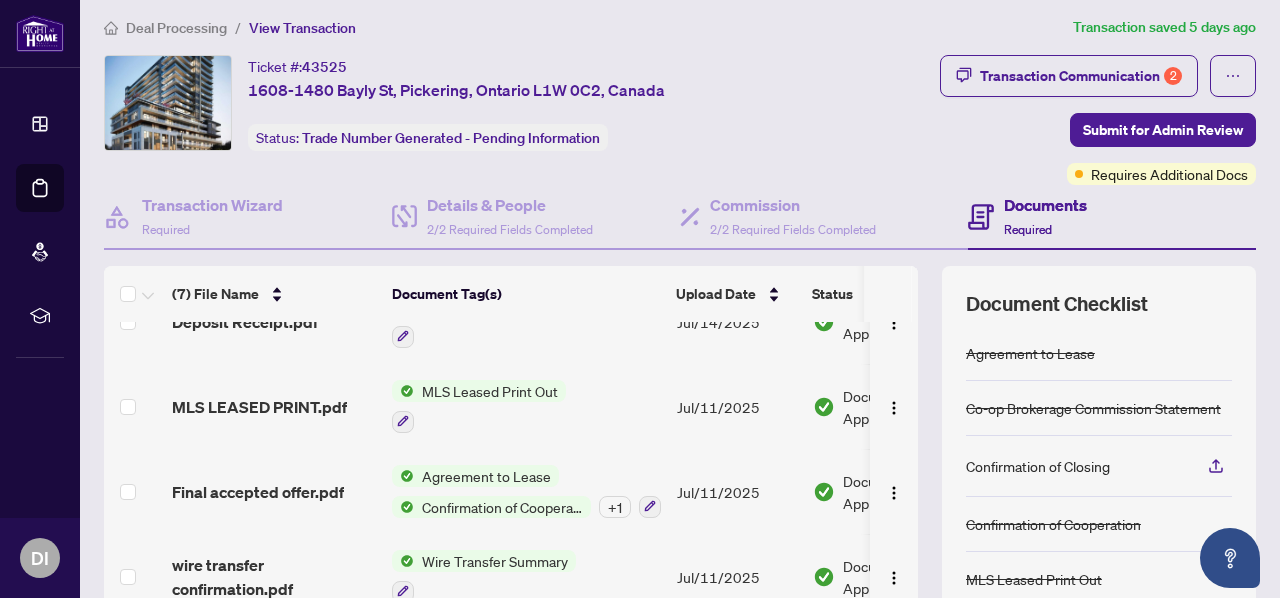 scroll, scrollTop: 8, scrollLeft: 0, axis: vertical 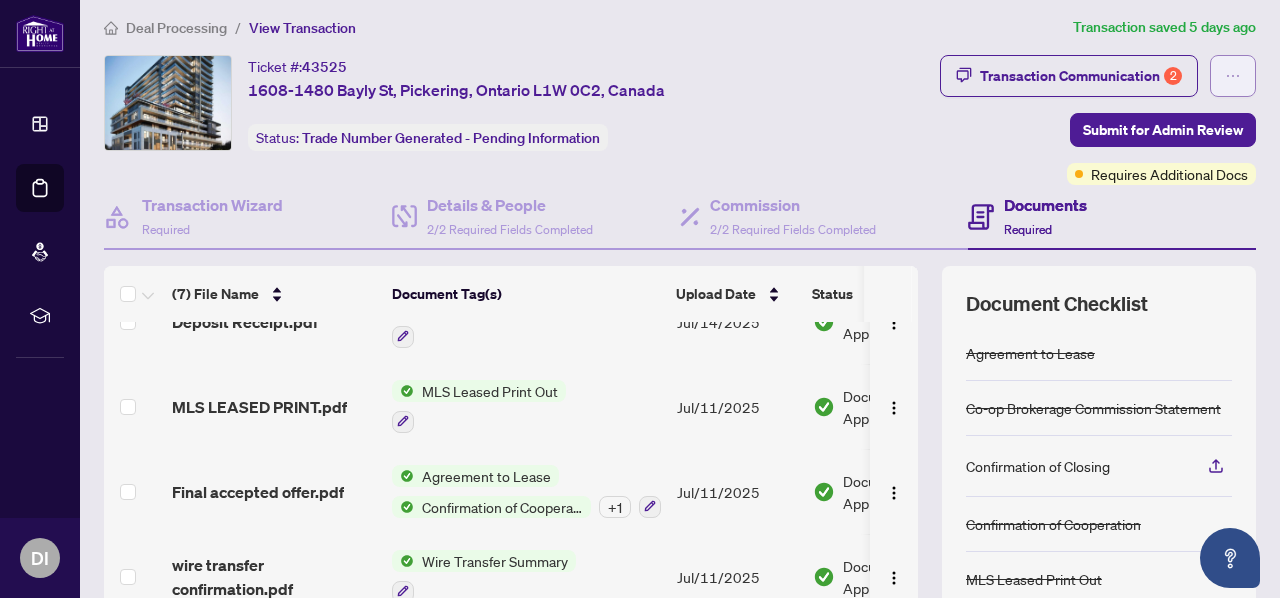 click 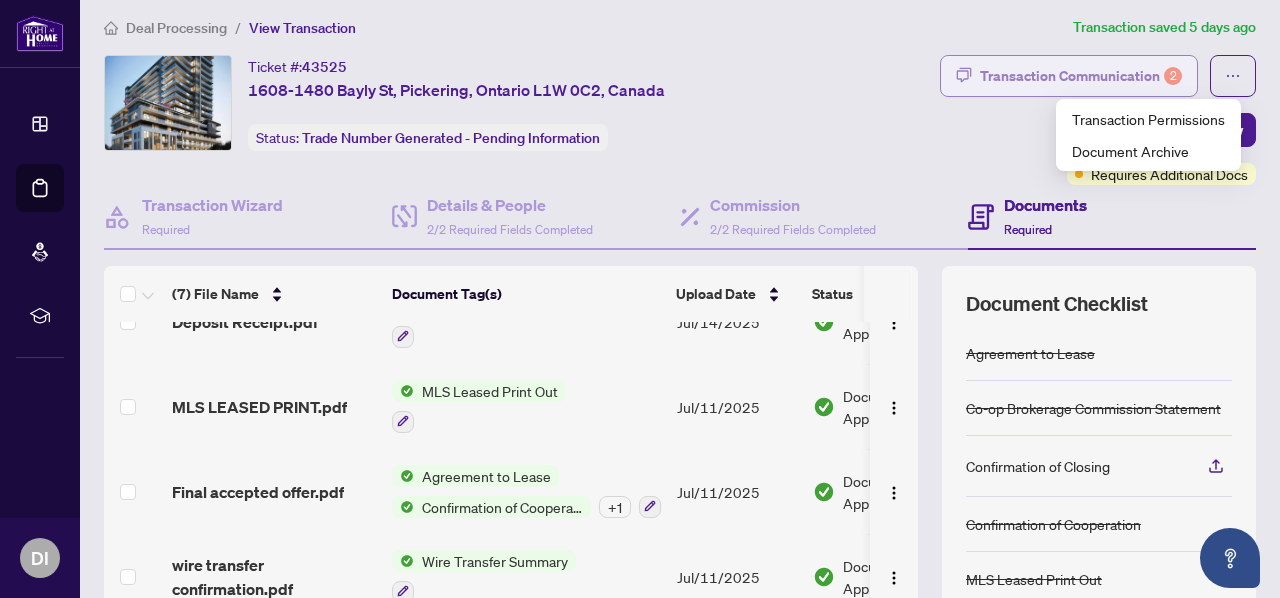 click on "Transaction Communication 2" at bounding box center [1081, 76] 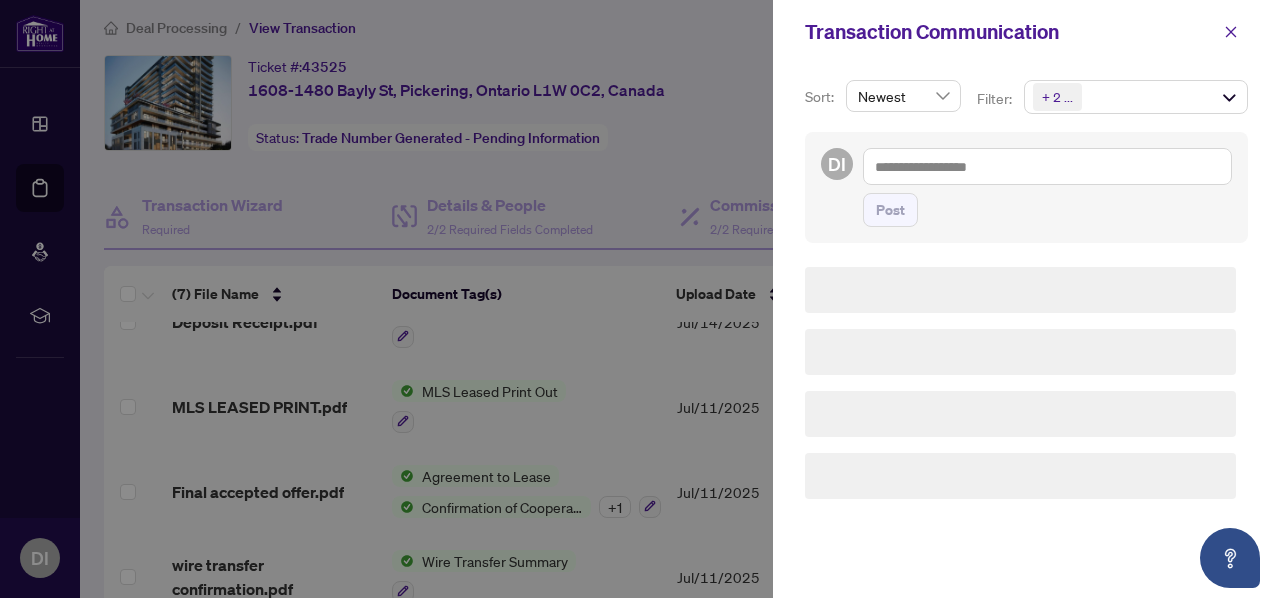 scroll, scrollTop: 0, scrollLeft: 0, axis: both 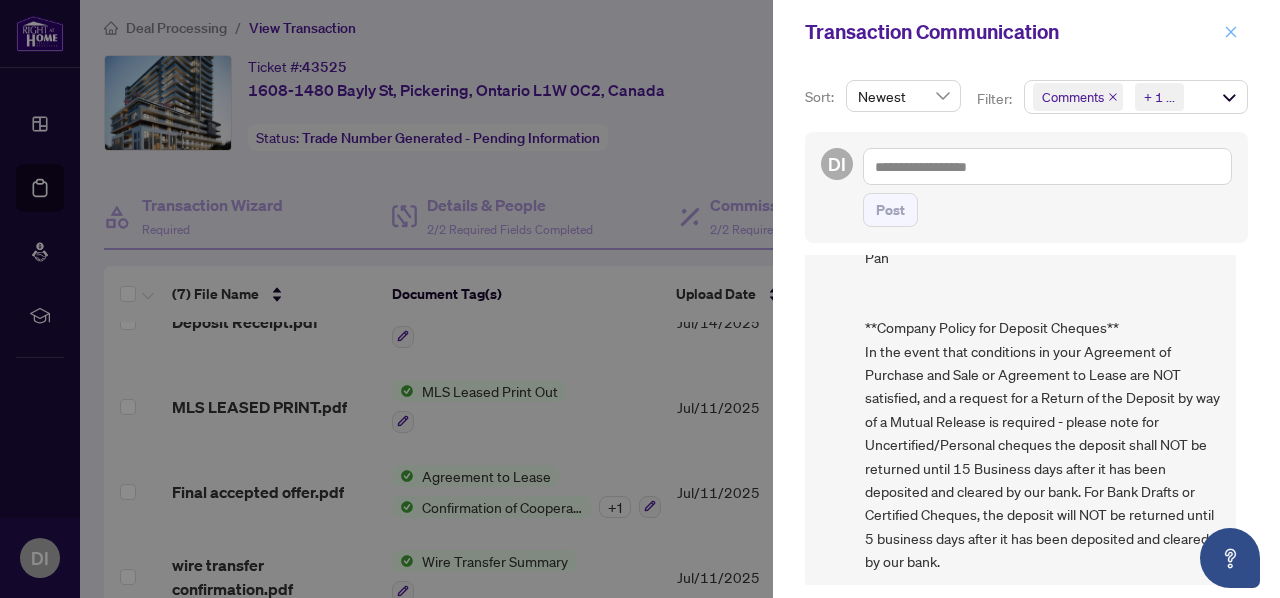 click 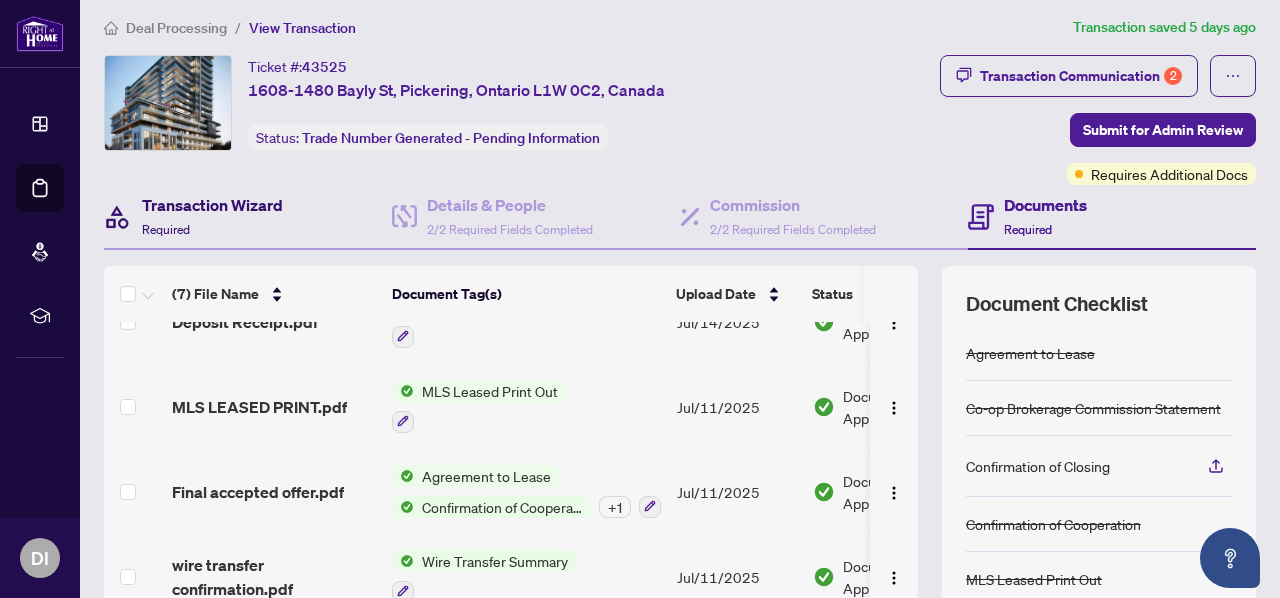click on "Transaction Wizard Required" at bounding box center [212, 216] 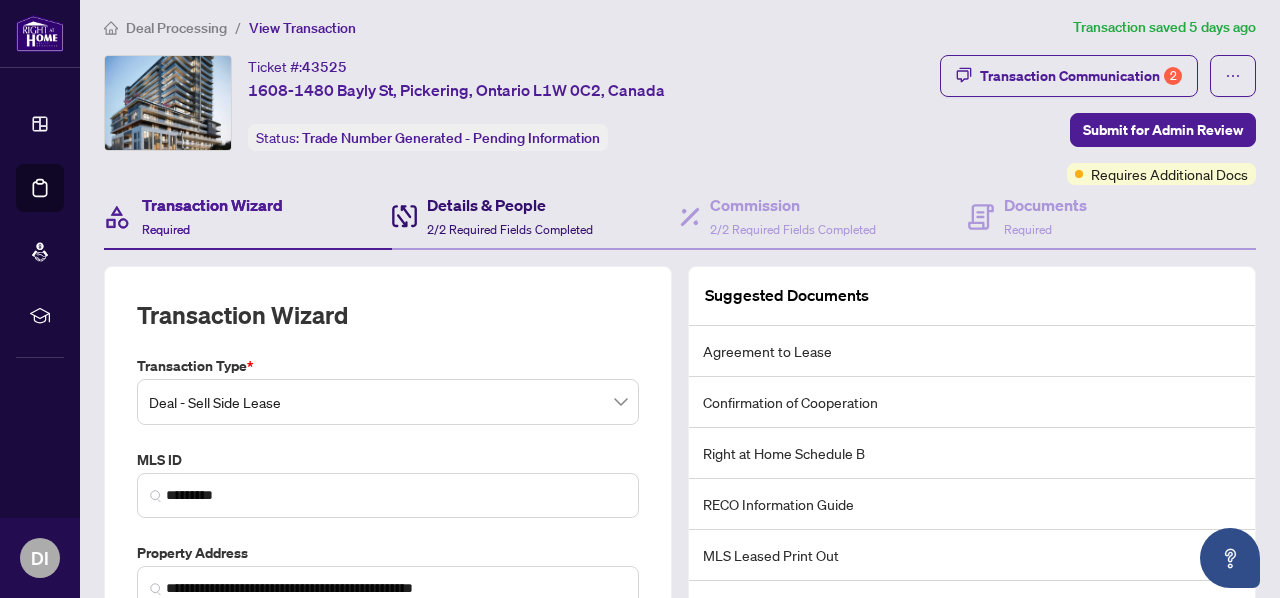 click on "Details & People" at bounding box center [510, 205] 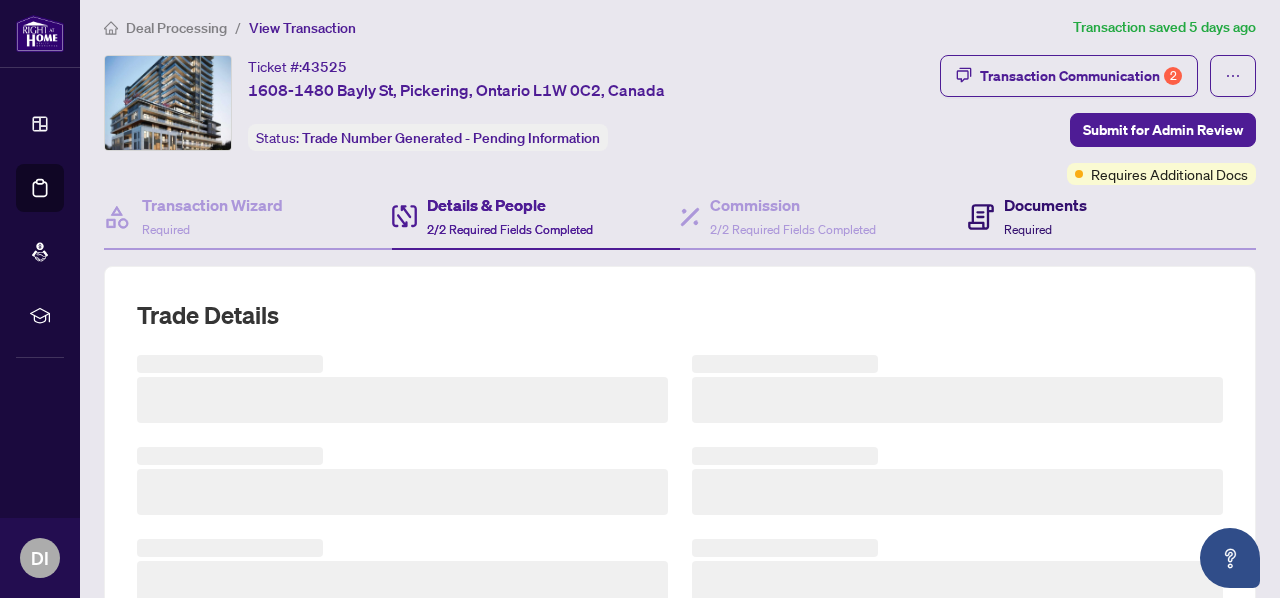 click on "Required" at bounding box center [1028, 229] 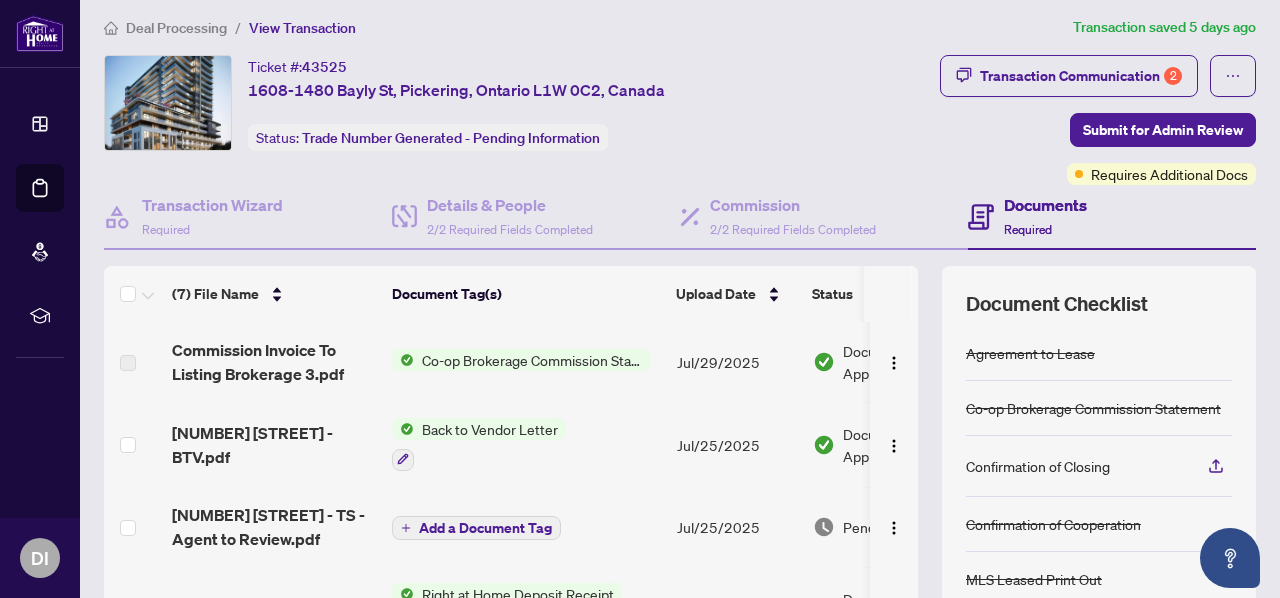 click on "Back to Vendor Letter" at bounding box center (490, 429) 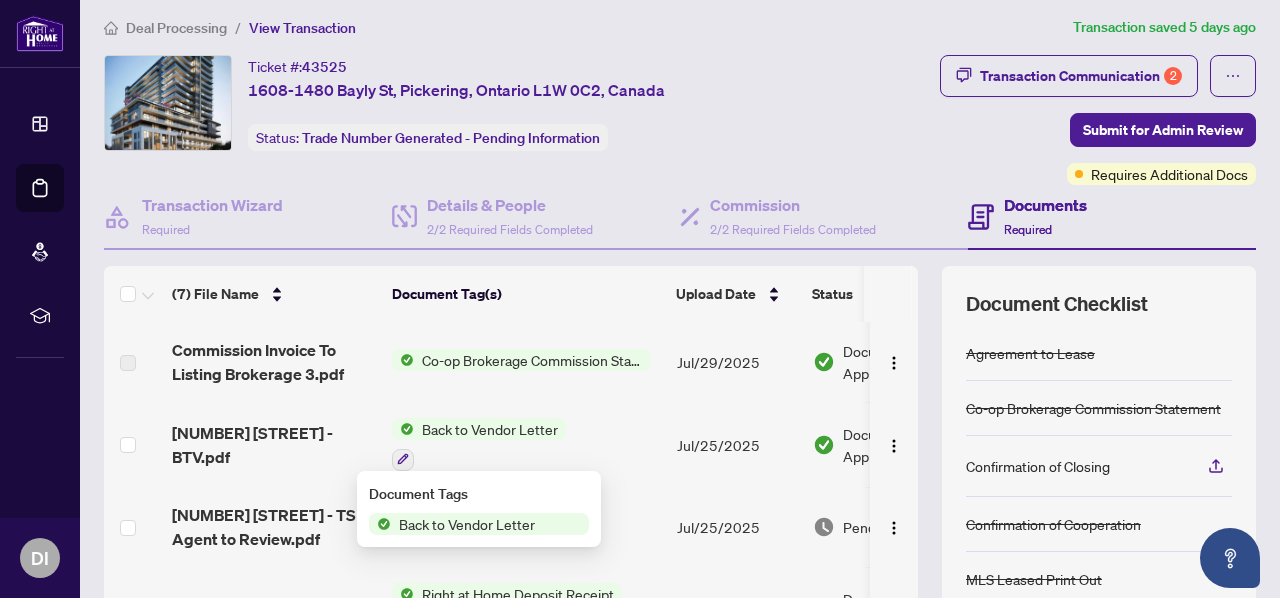 click on "Back to Vendor Letter" at bounding box center [467, 524] 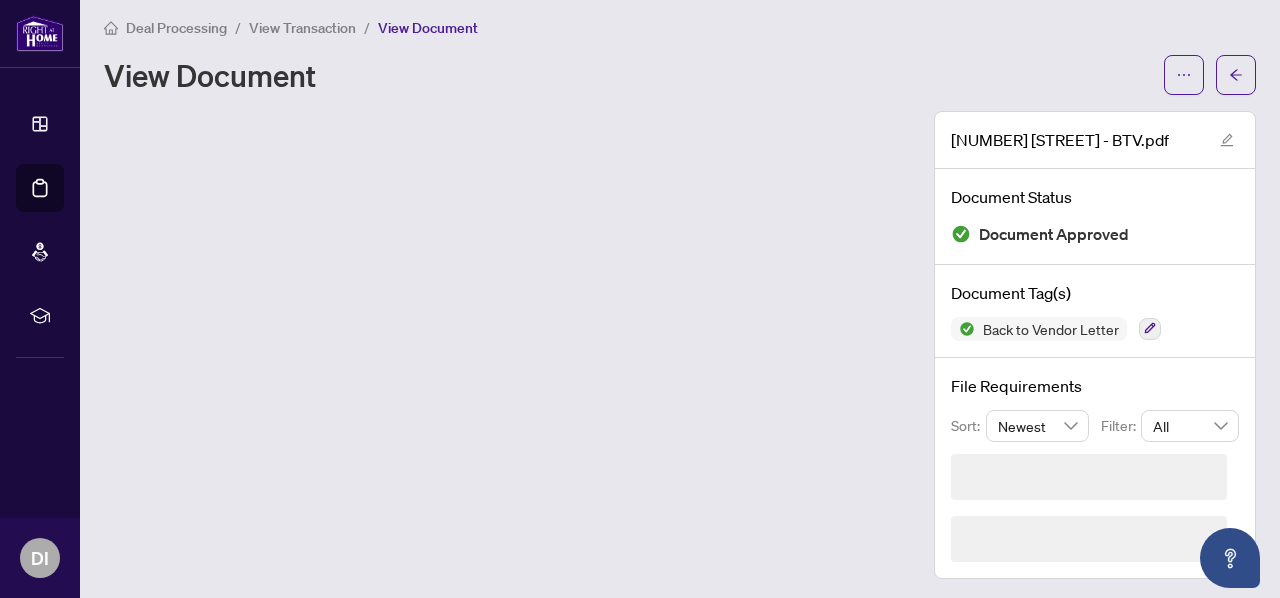 scroll, scrollTop: 0, scrollLeft: 0, axis: both 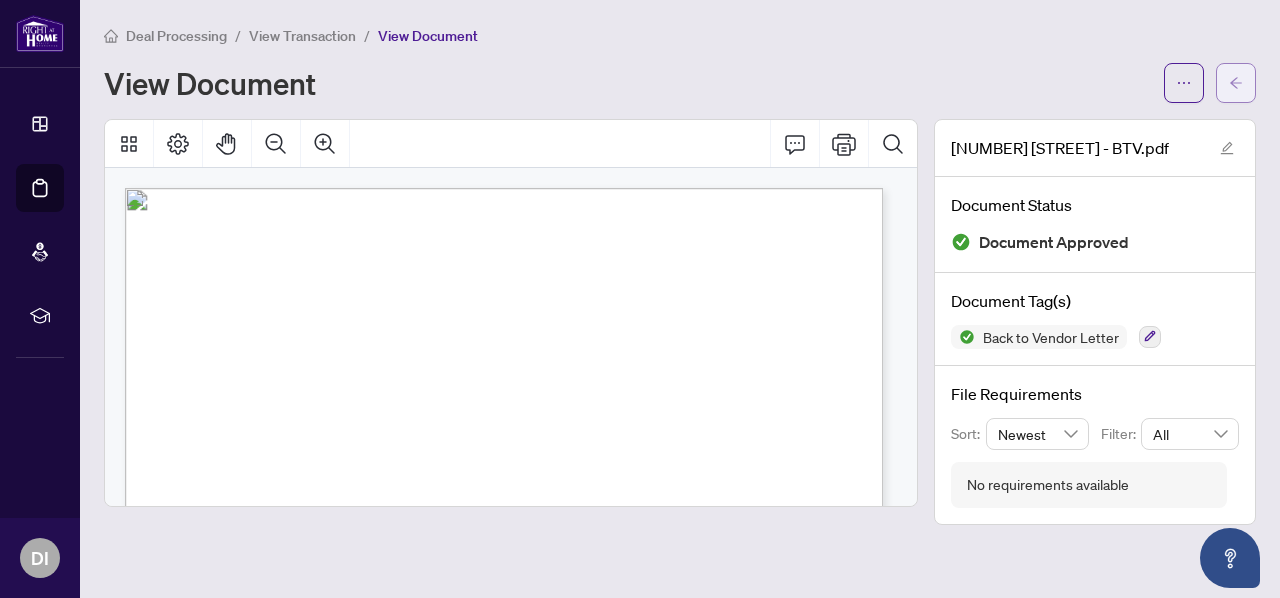click at bounding box center [1236, 83] 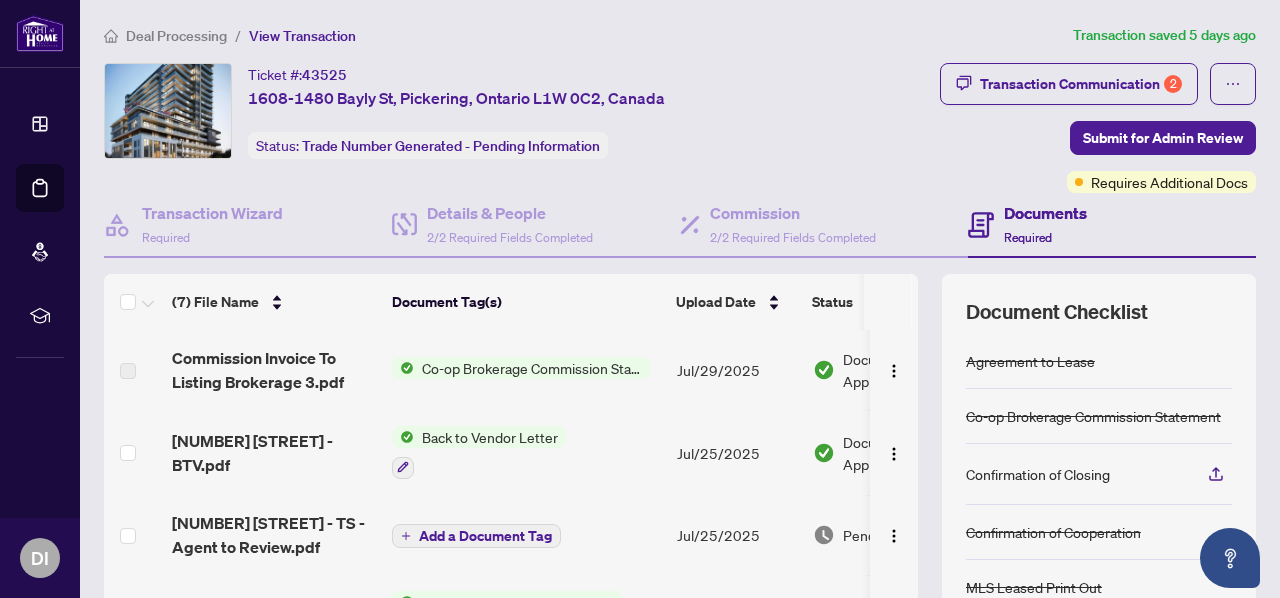 scroll, scrollTop: 0, scrollLeft: 75, axis: horizontal 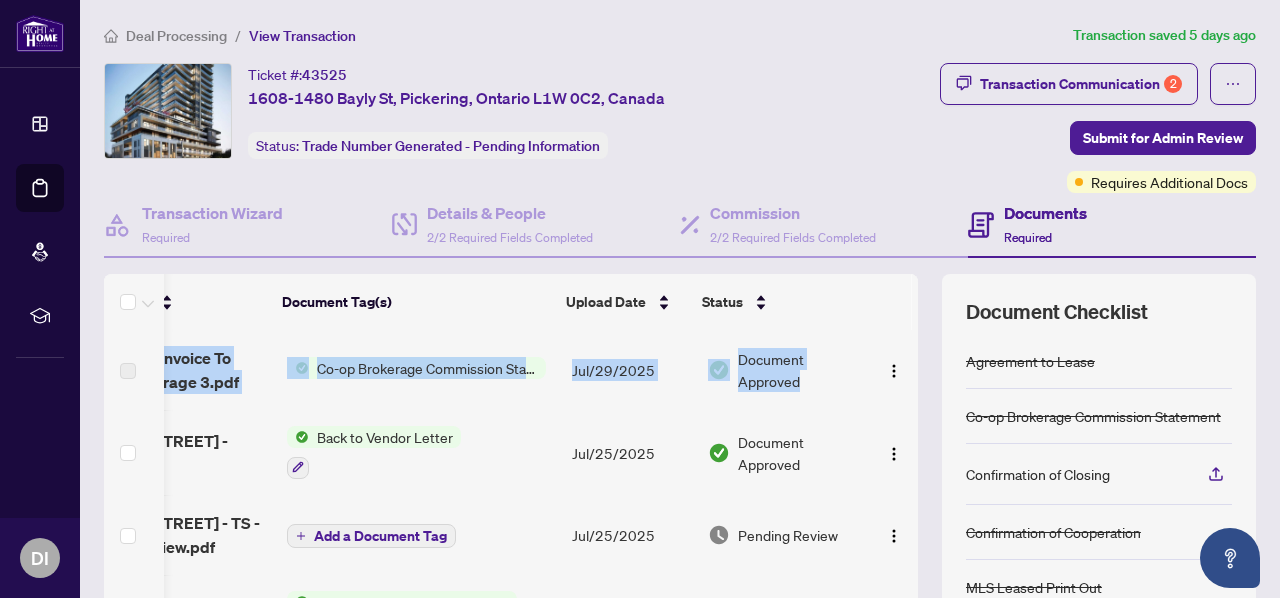 drag, startPoint x: 903, startPoint y: 387, endPoint x: 892, endPoint y: 322, distance: 65.9242 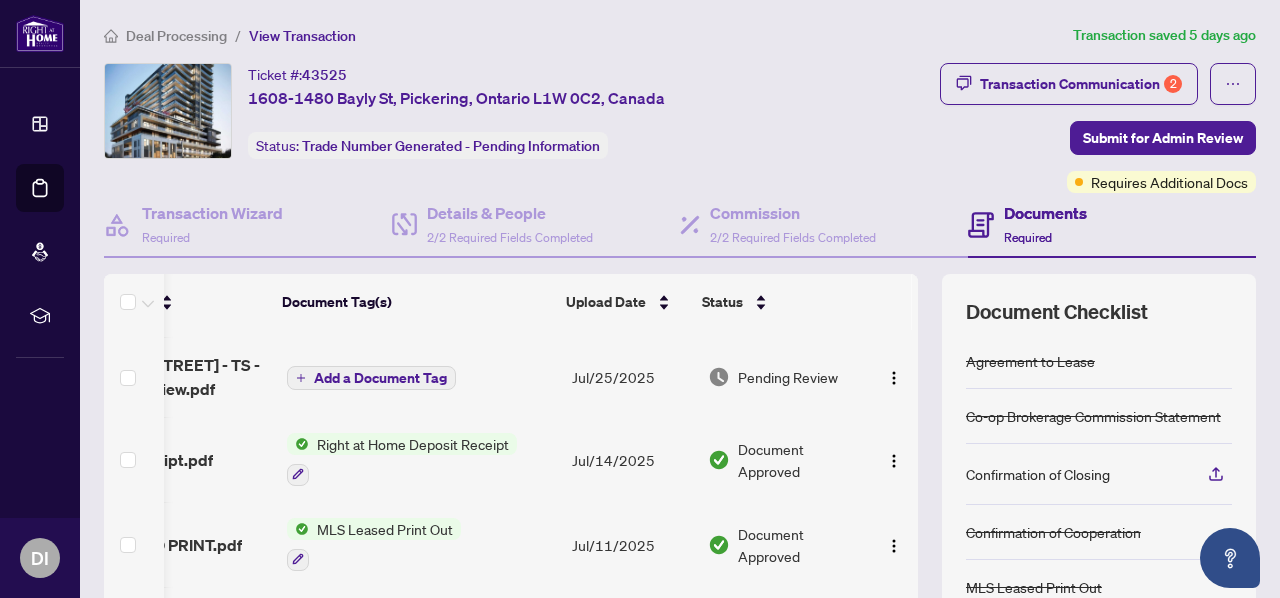 scroll, scrollTop: 157, scrollLeft: 125, axis: both 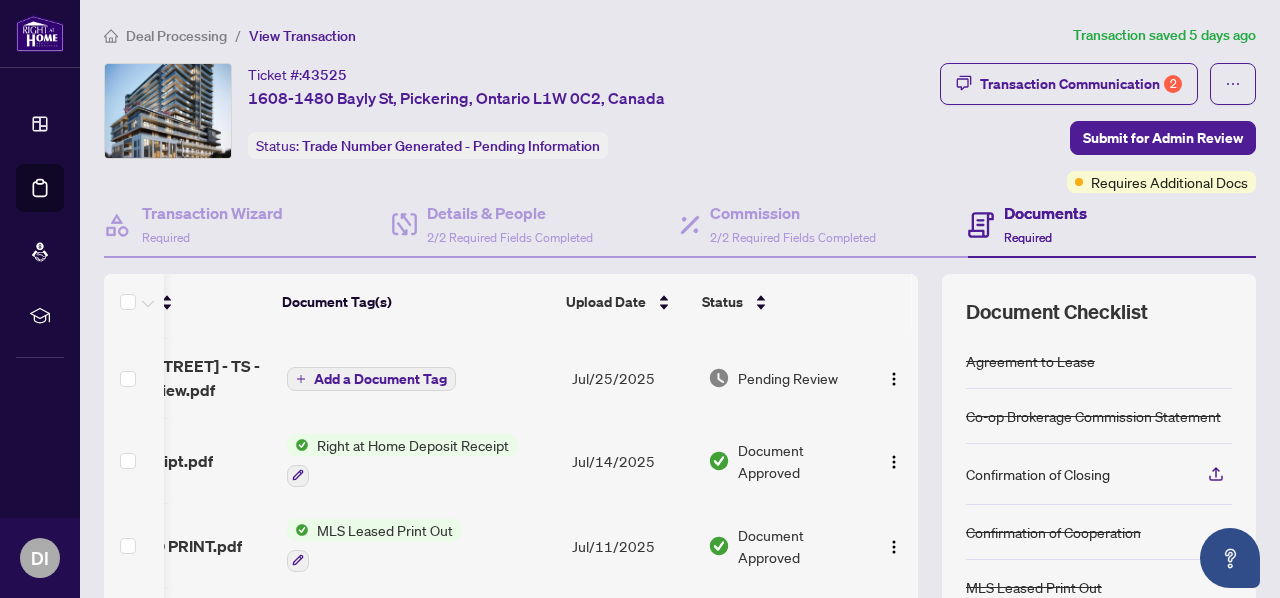 click on "Jul/25/2025" at bounding box center [632, 378] 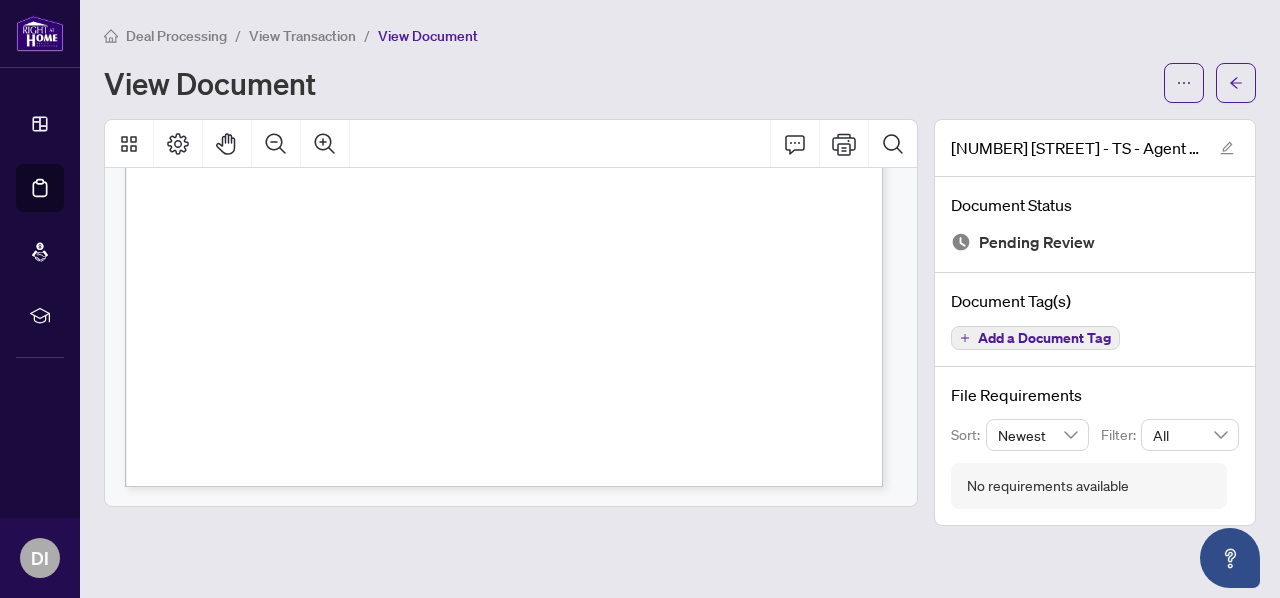scroll, scrollTop: 698, scrollLeft: 0, axis: vertical 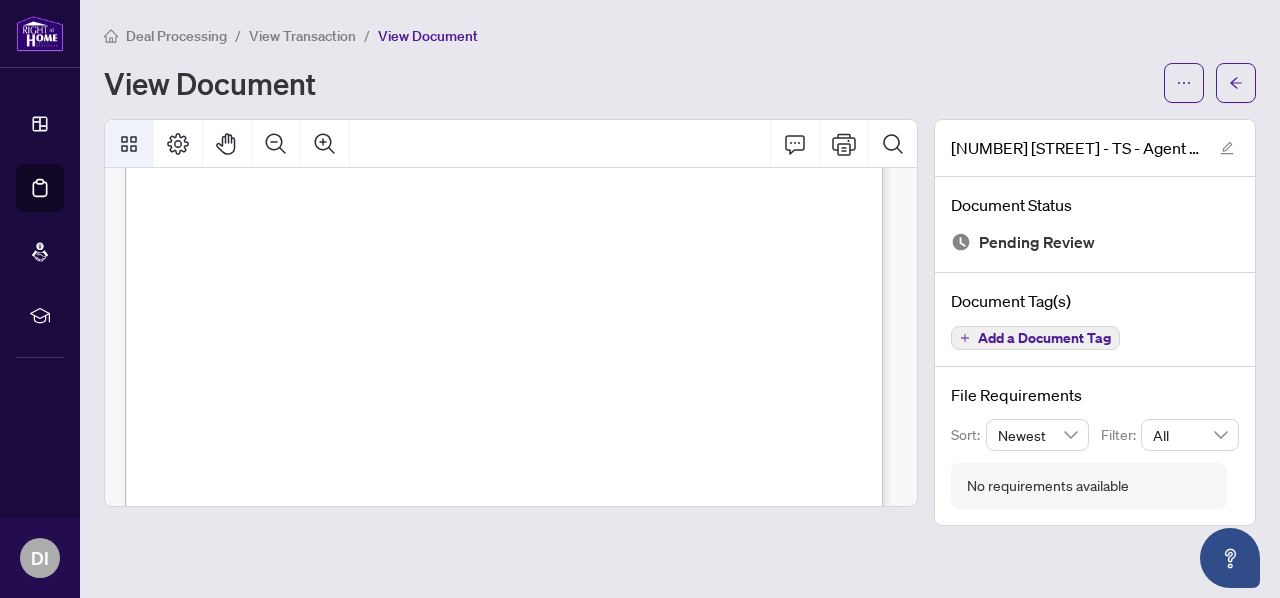 click at bounding box center [129, 144] 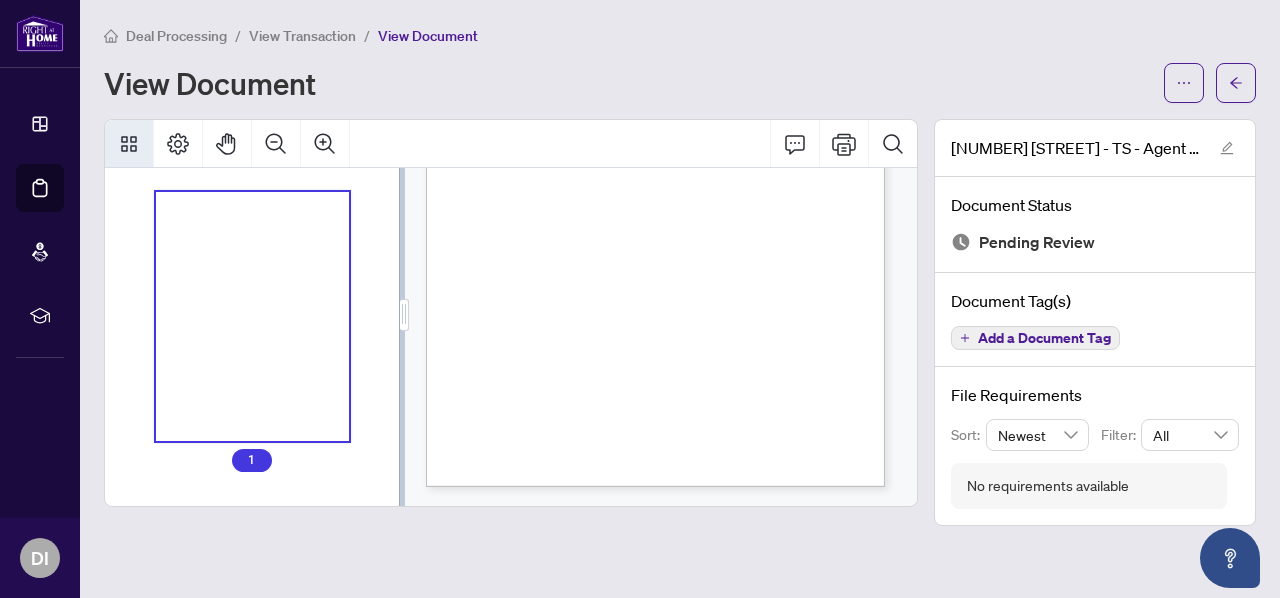click 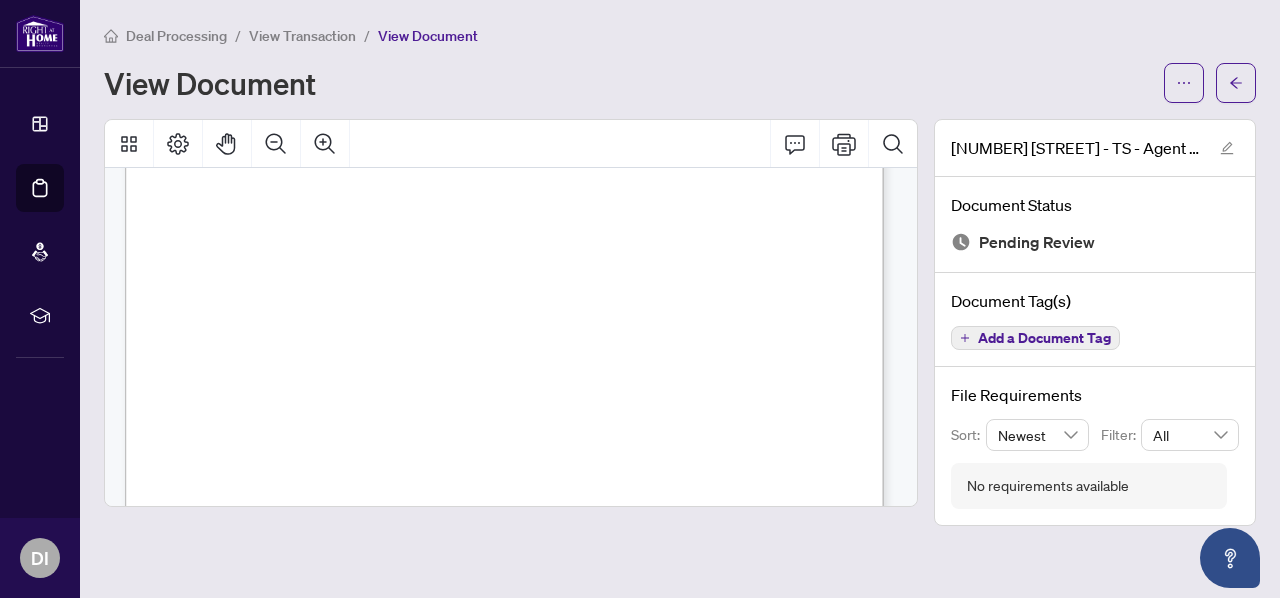 drag, startPoint x: 919, startPoint y: 373, endPoint x: 918, endPoint y: 419, distance: 46.010868 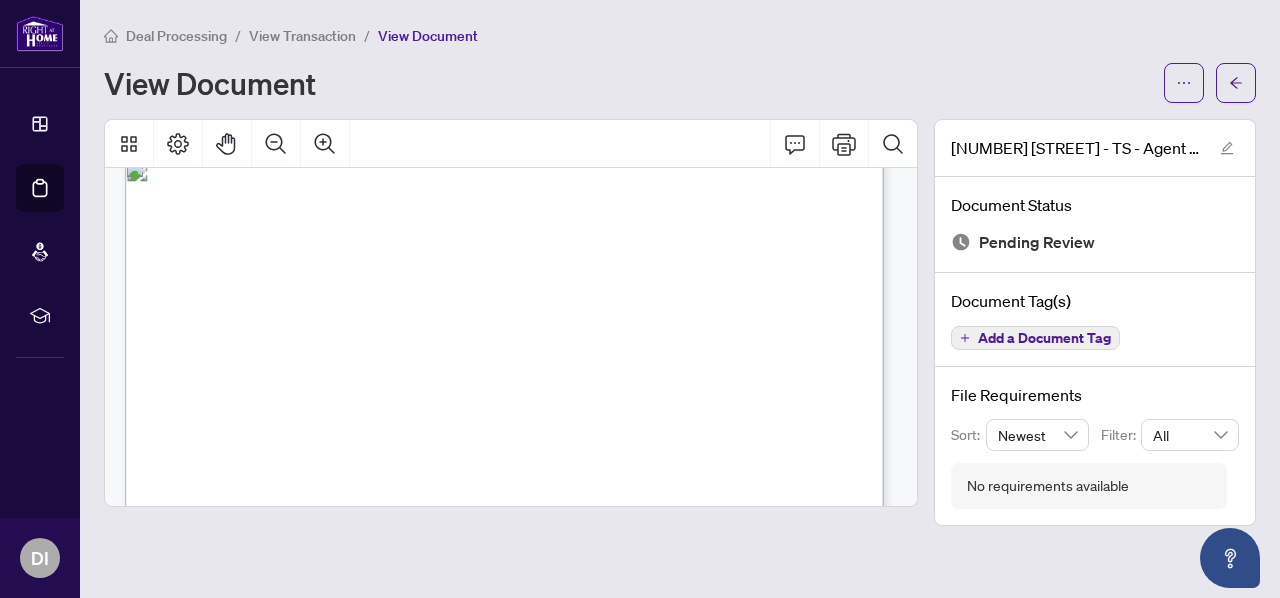 scroll, scrollTop: 0, scrollLeft: 0, axis: both 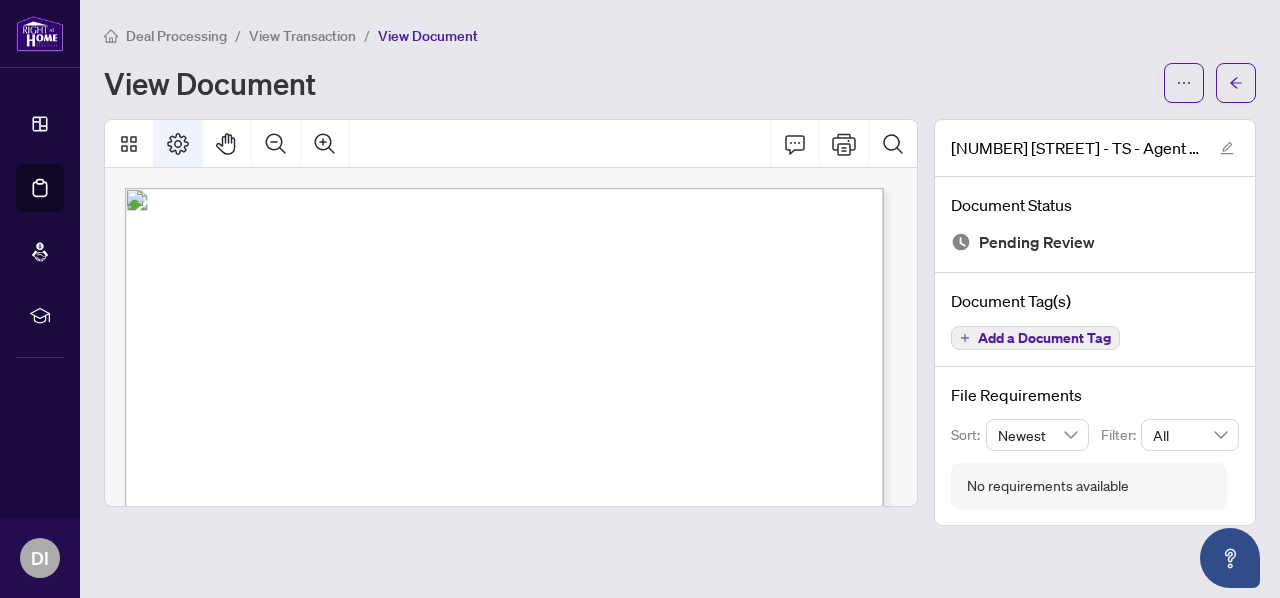 click 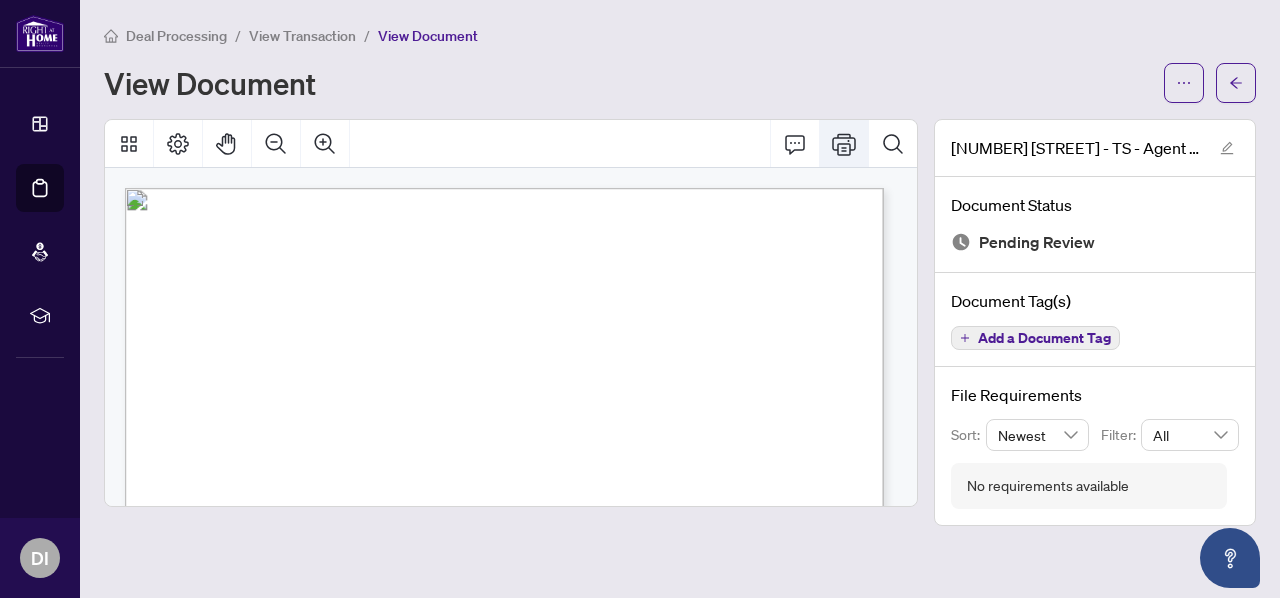 click 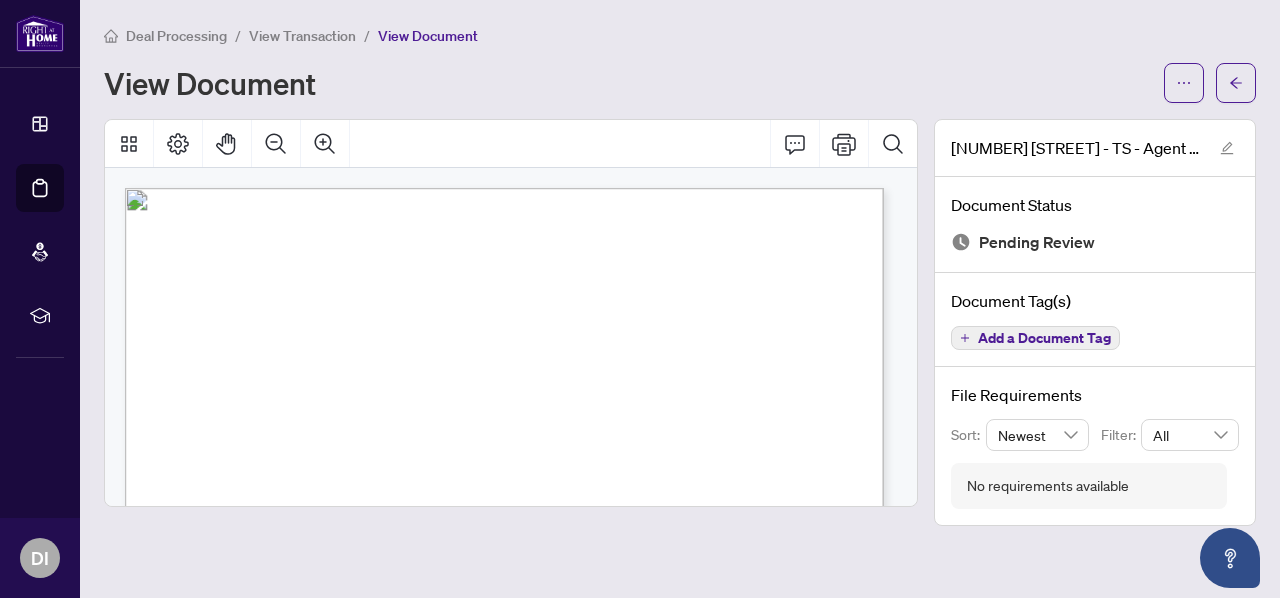 click on "[NUMBER] [STREET] - TS - Agent to Review.pdf" at bounding box center (1095, 148) 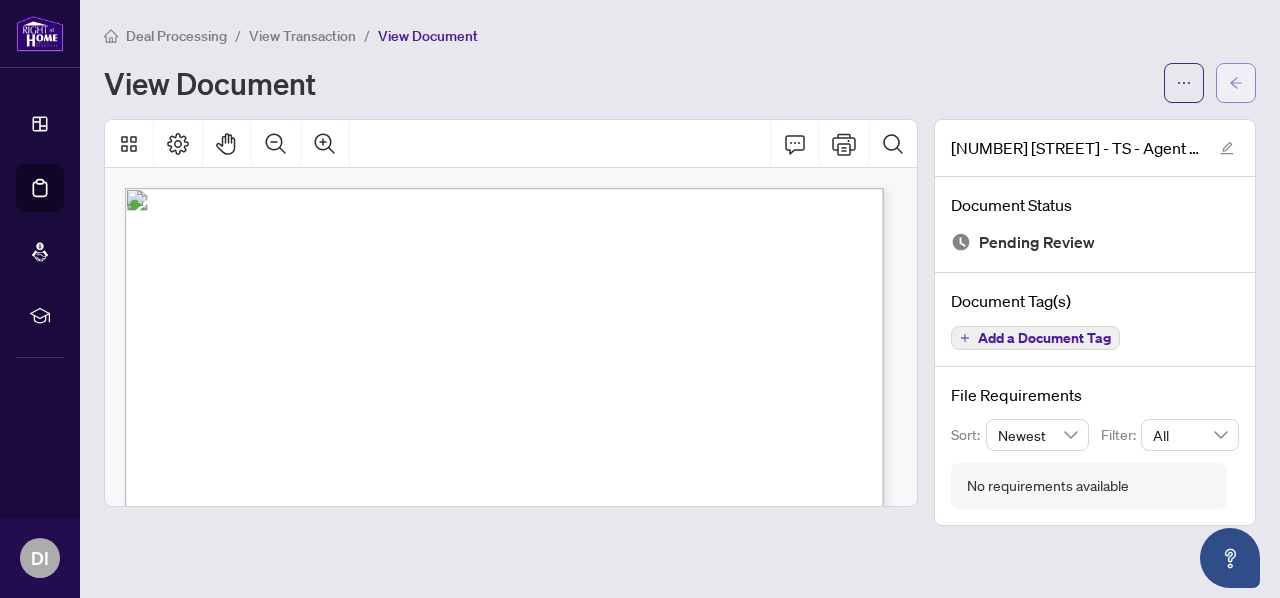 click at bounding box center (1236, 83) 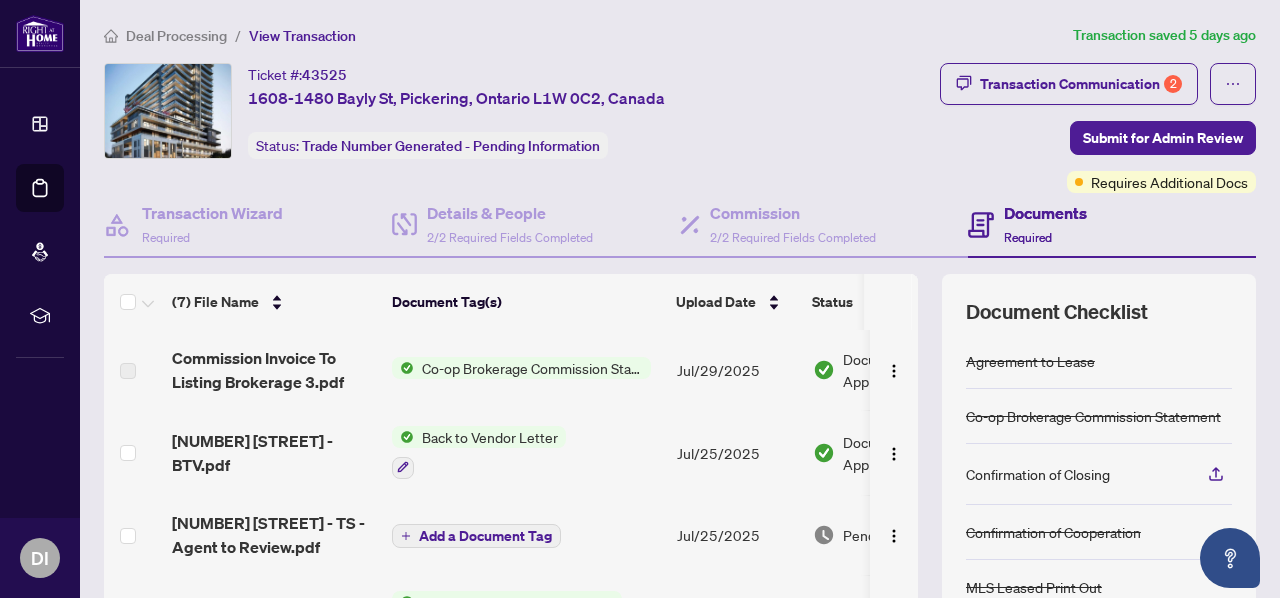 click on "Documents" at bounding box center [1045, 213] 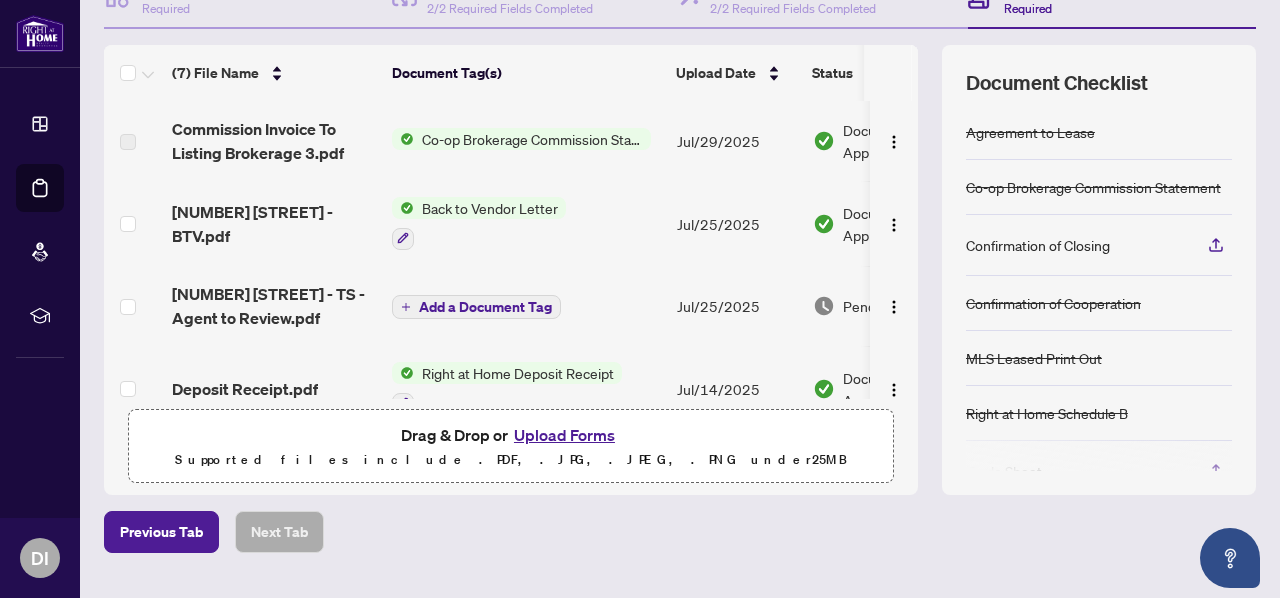 scroll, scrollTop: 227, scrollLeft: 0, axis: vertical 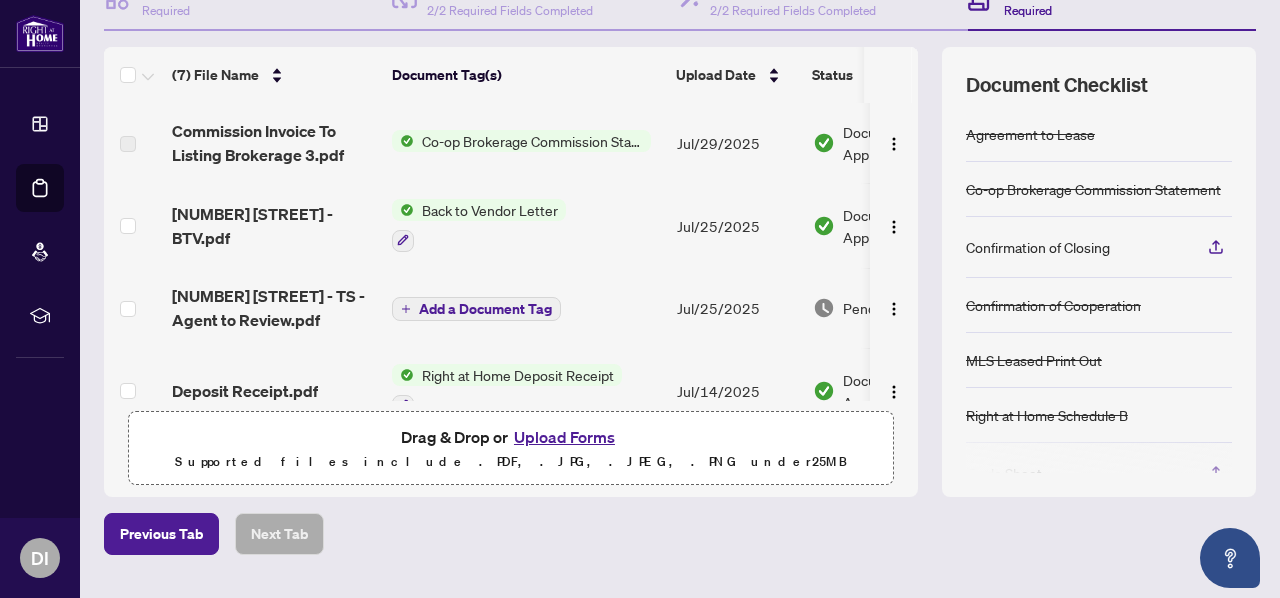 click at bounding box center (1099, 458) 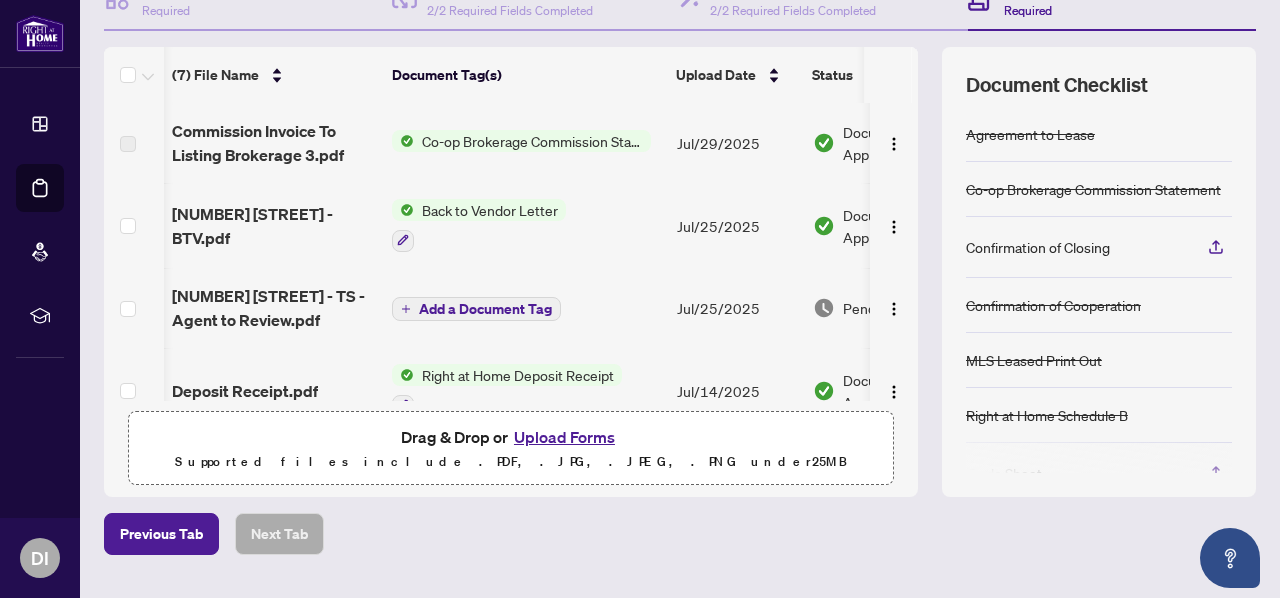 scroll, scrollTop: 0, scrollLeft: 58, axis: horizontal 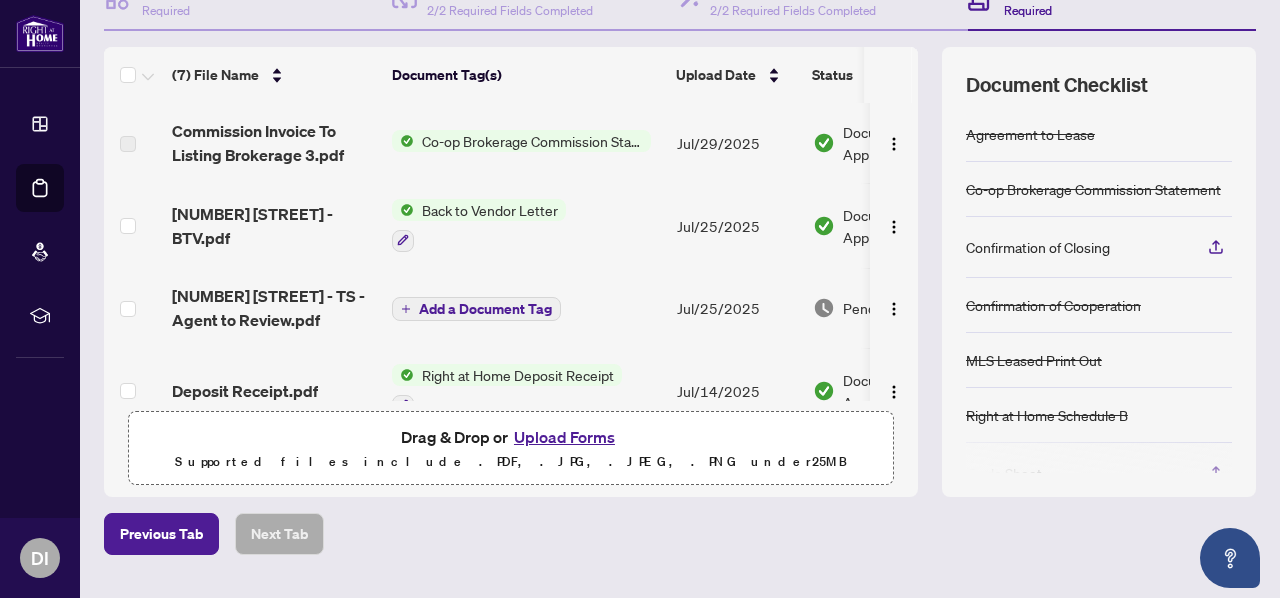 click on "Add a Document Tag" at bounding box center [485, 309] 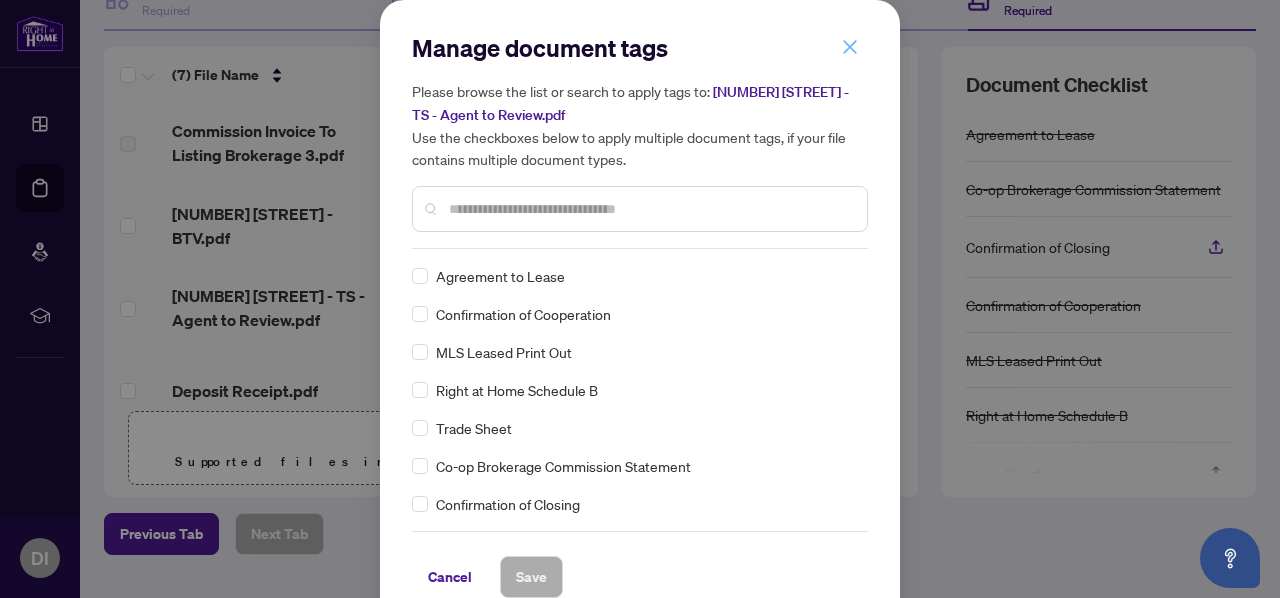 click 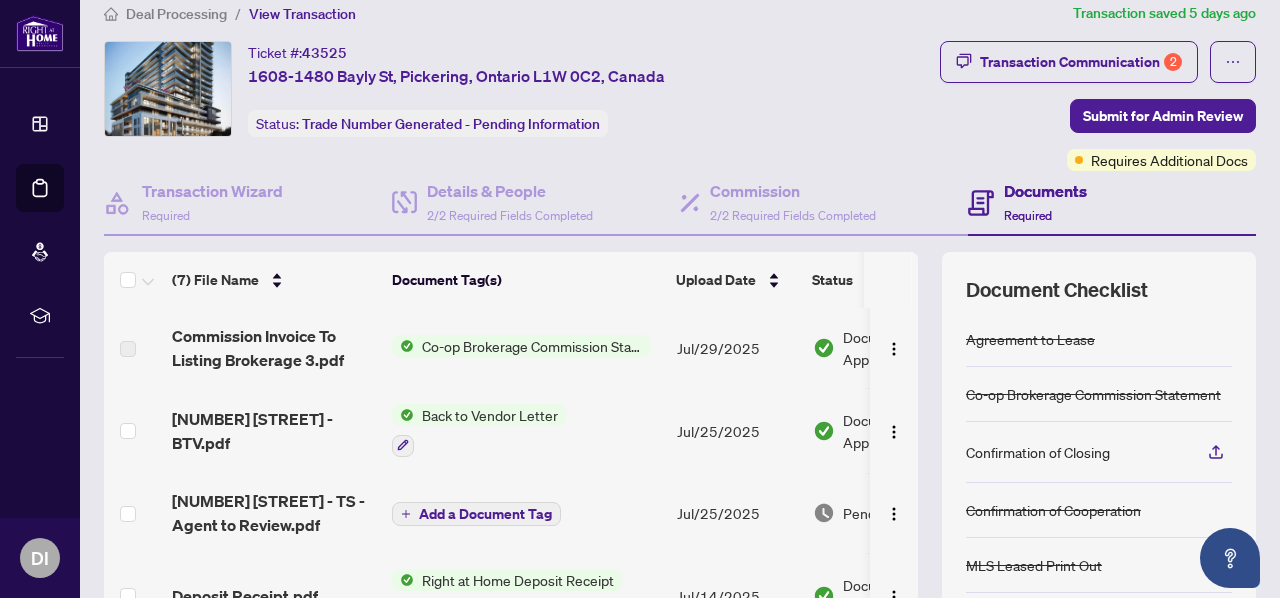 scroll, scrollTop: 20, scrollLeft: 0, axis: vertical 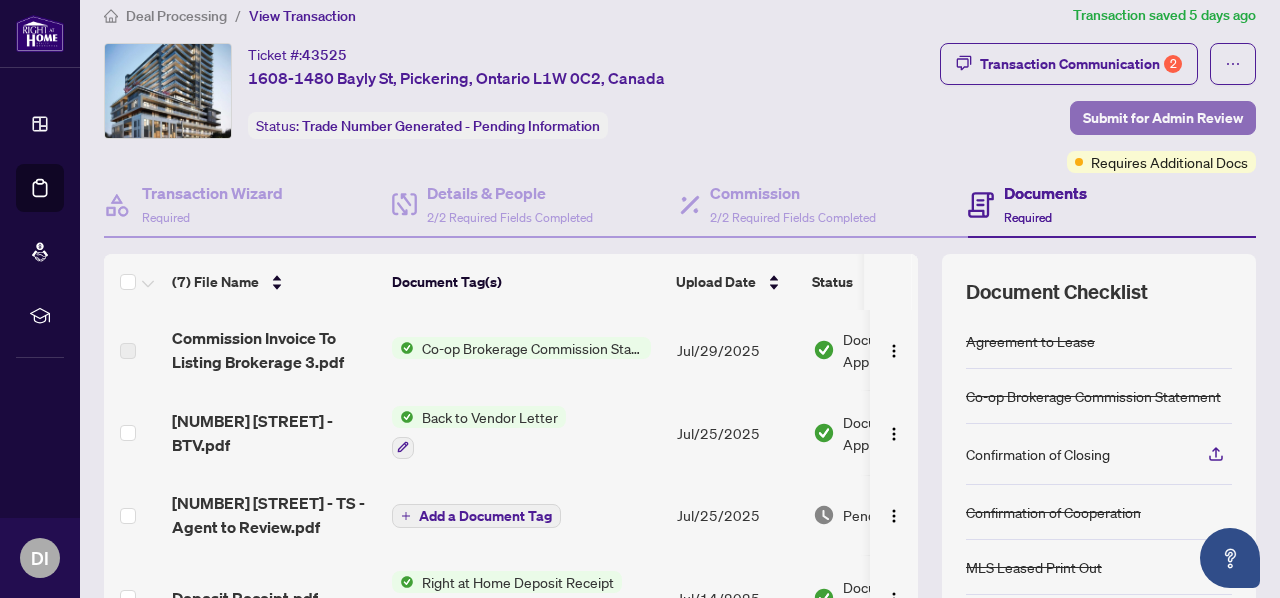 click on "Submit for Admin Review" at bounding box center (1163, 118) 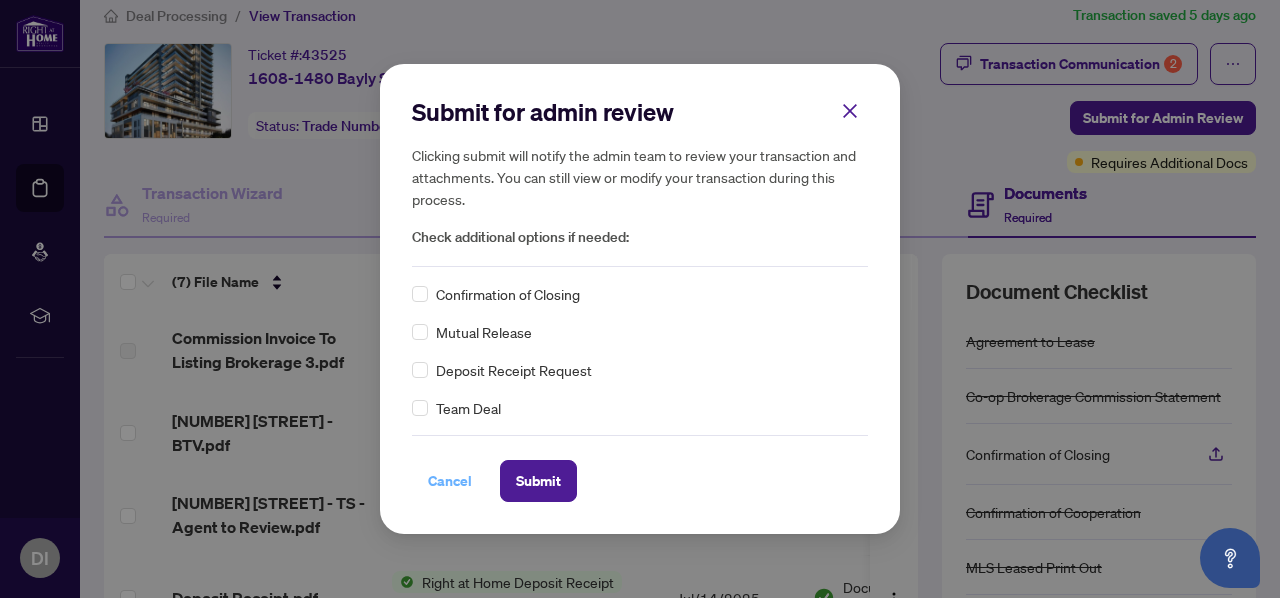 click on "Cancel" at bounding box center (450, 481) 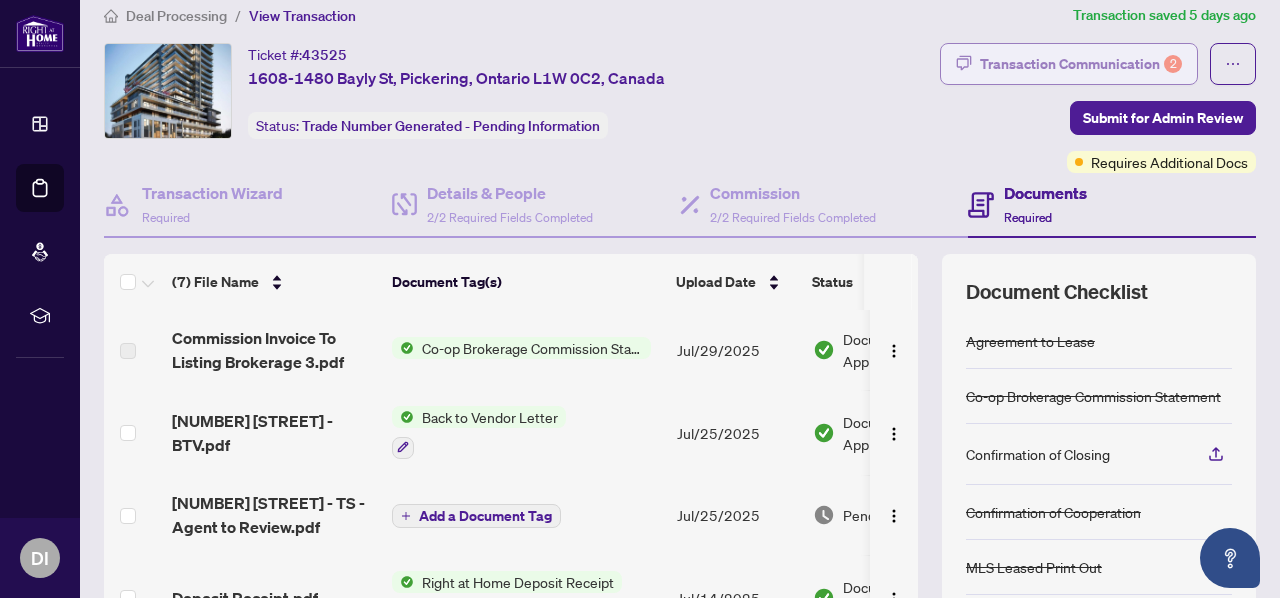 click on "Transaction Communication 2" at bounding box center (1081, 64) 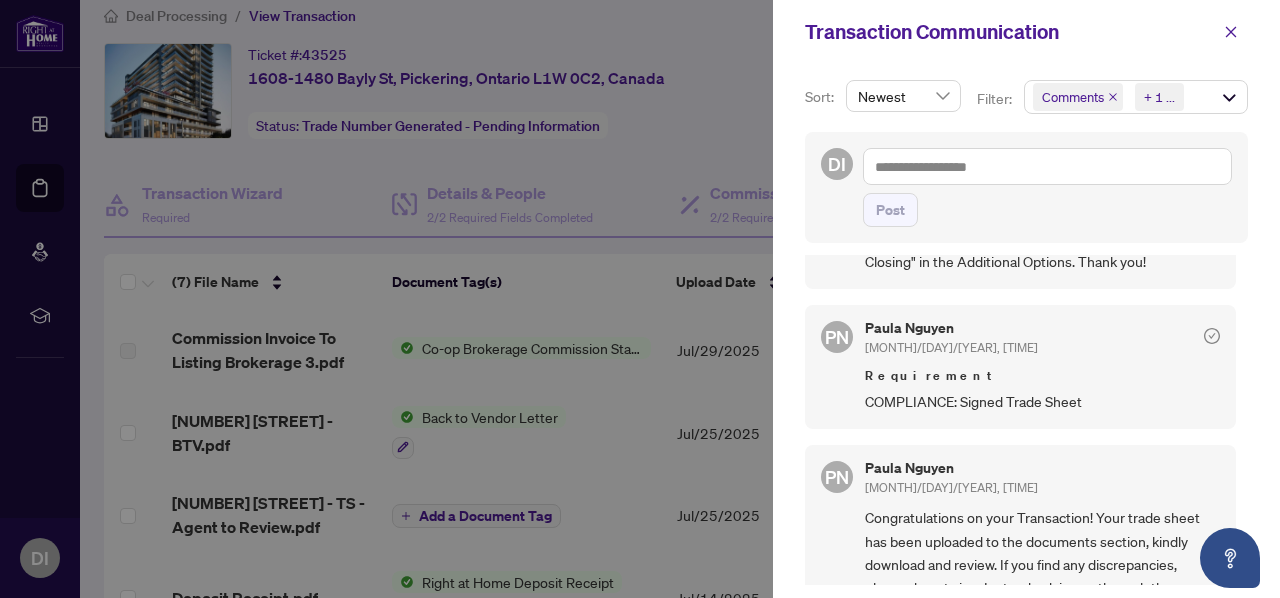 scroll, scrollTop: 186, scrollLeft: 0, axis: vertical 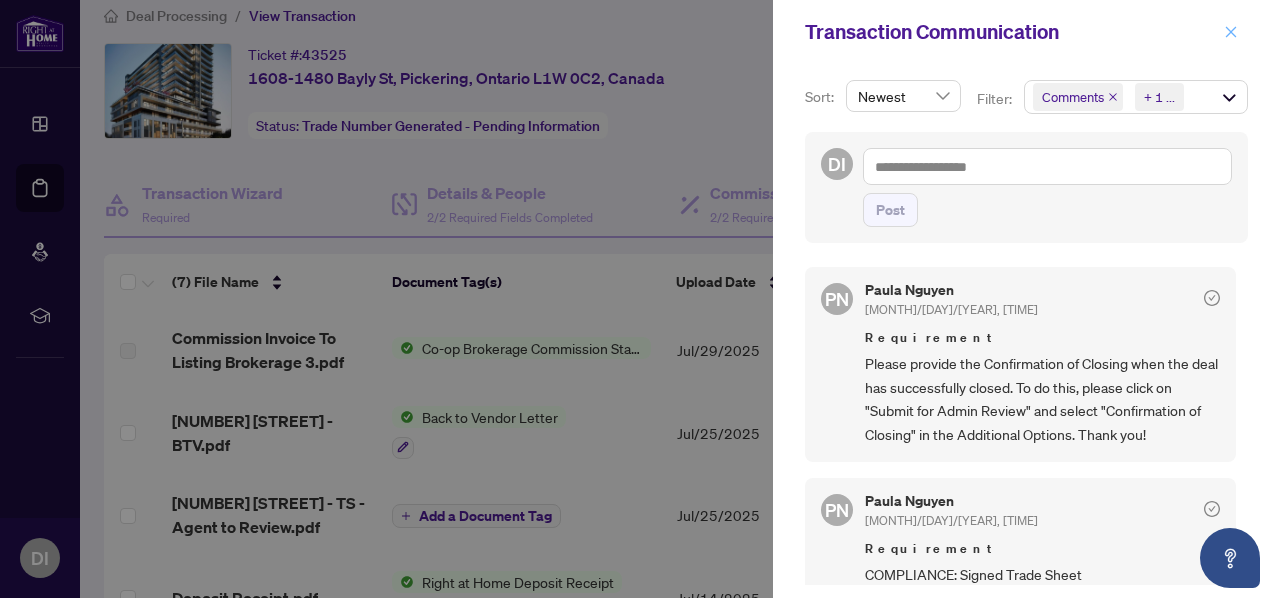 click 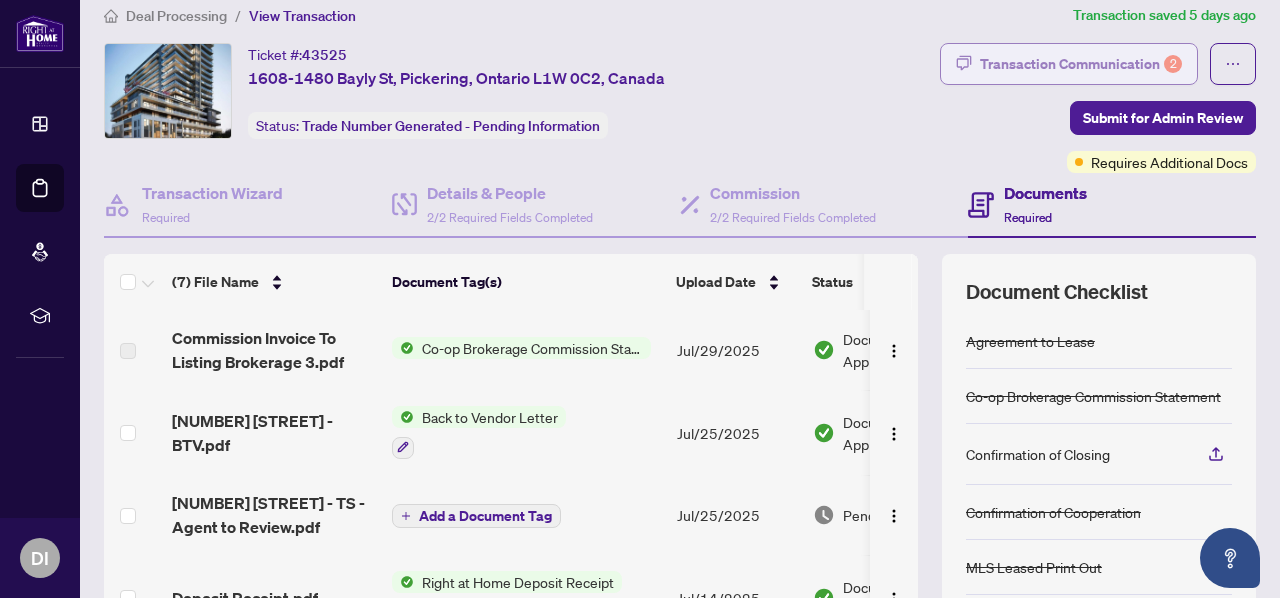 click on "Transaction Communication 2" at bounding box center (1081, 64) 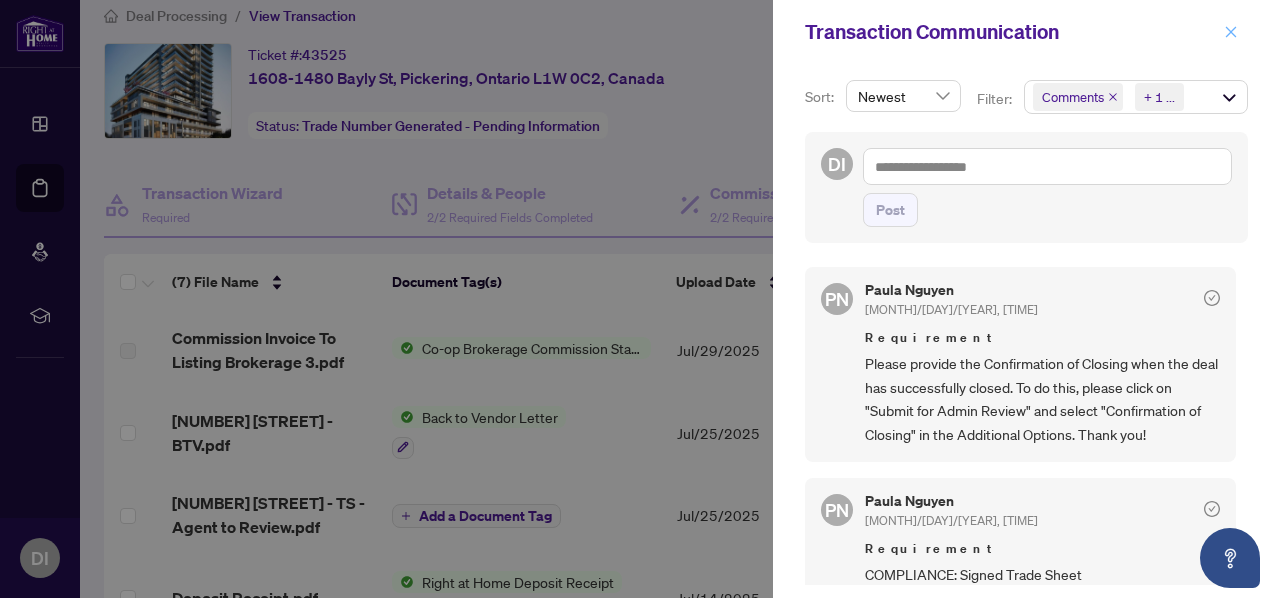 click 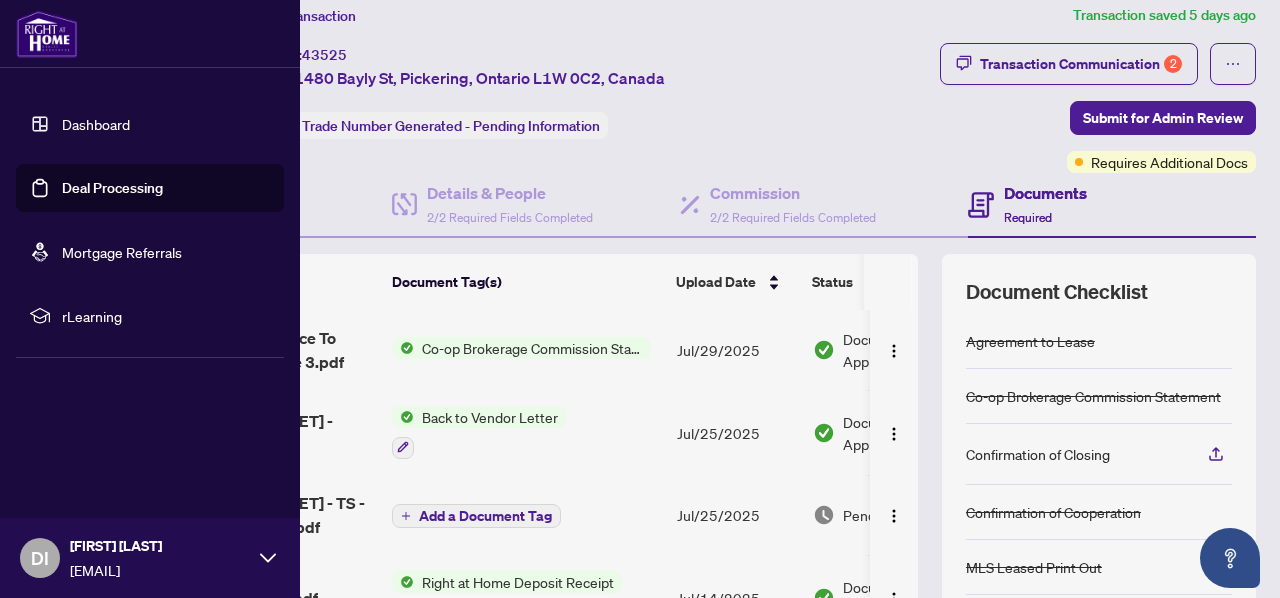 click on "Dashboard" at bounding box center (96, 124) 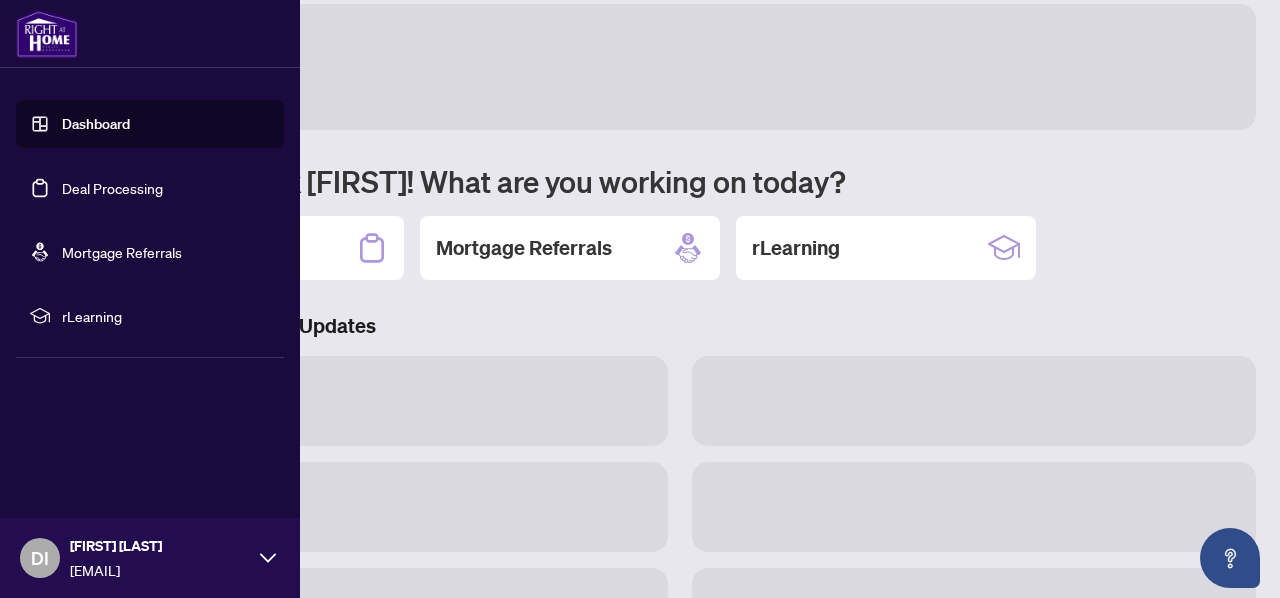 click on "Dashboard" at bounding box center [96, 124] 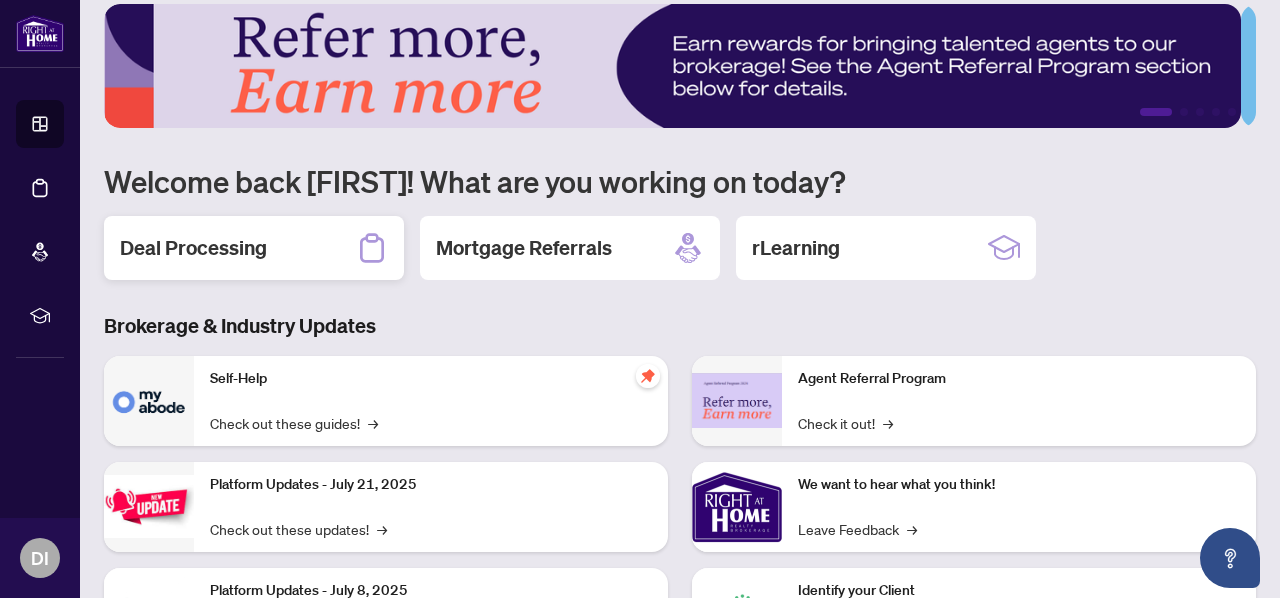 click on "Deal Processing" at bounding box center [193, 248] 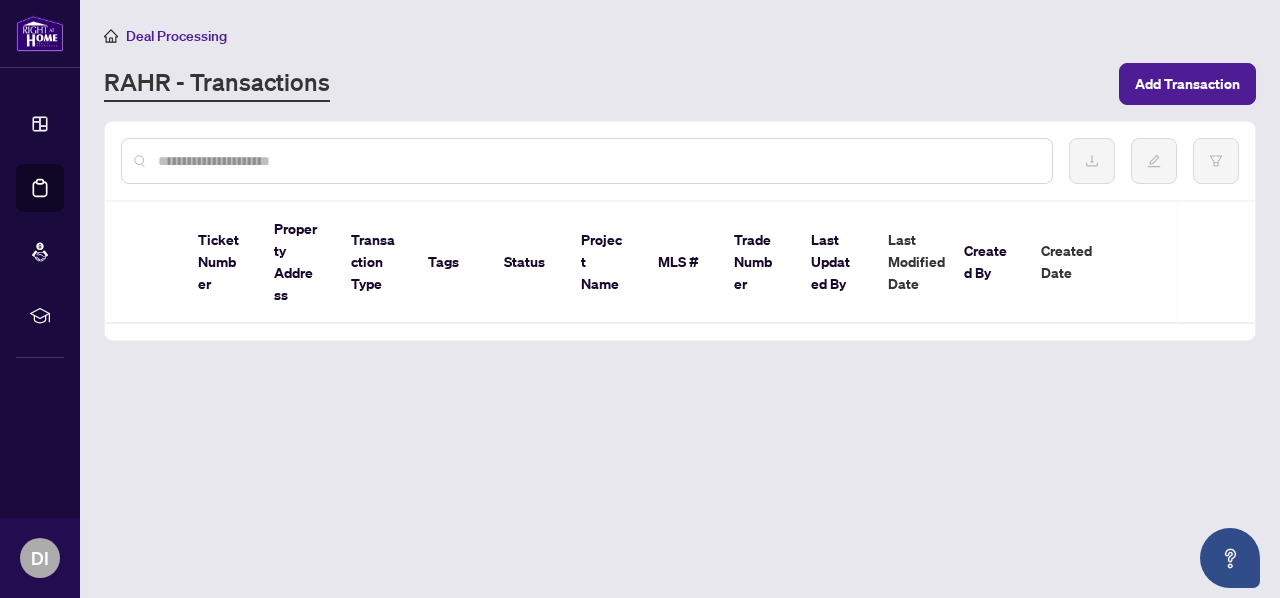 scroll, scrollTop: 0, scrollLeft: 0, axis: both 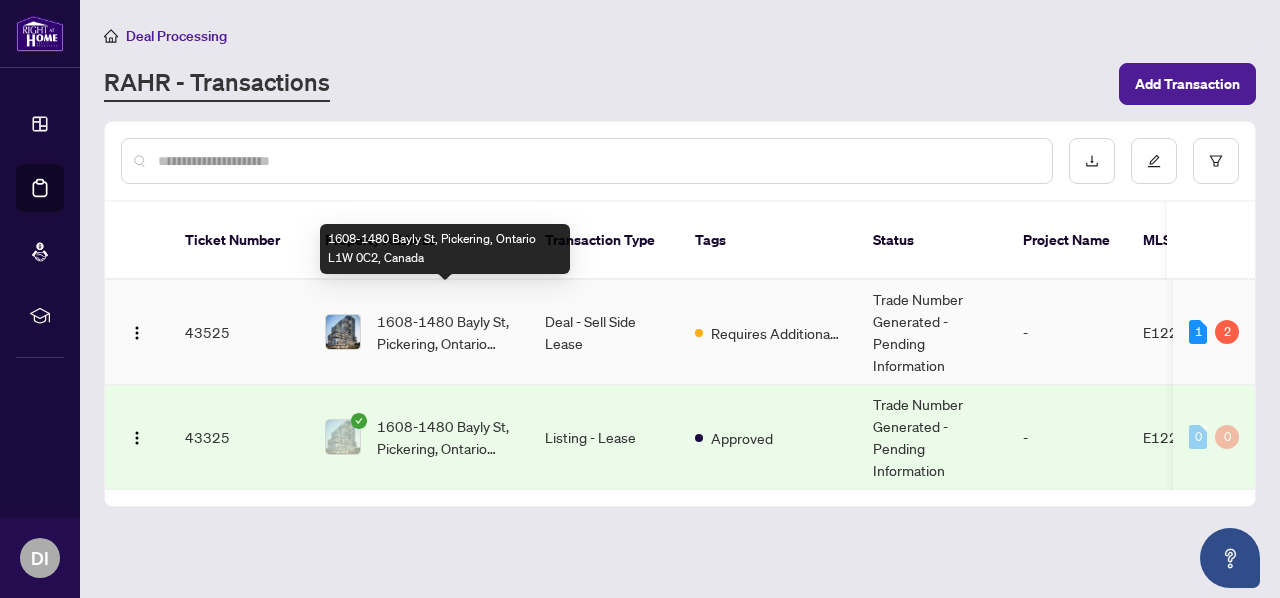 click on "1608-1480 Bayly St, Pickering, Ontario L1W 0C2, Canada" at bounding box center (445, 332) 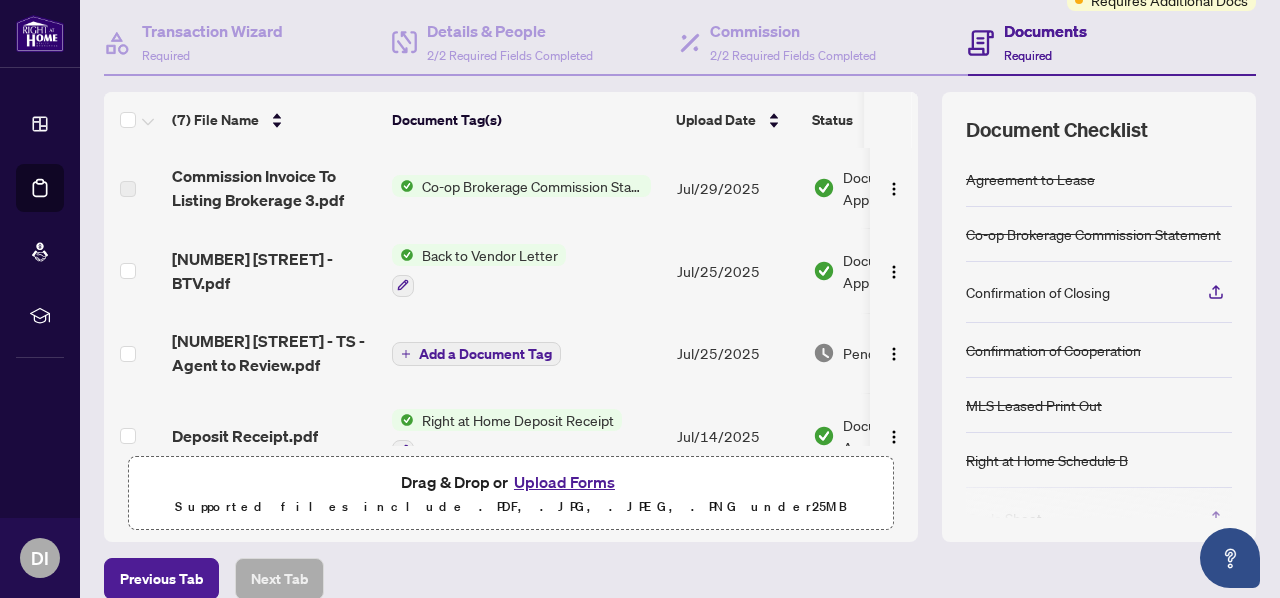 scroll, scrollTop: 185, scrollLeft: 0, axis: vertical 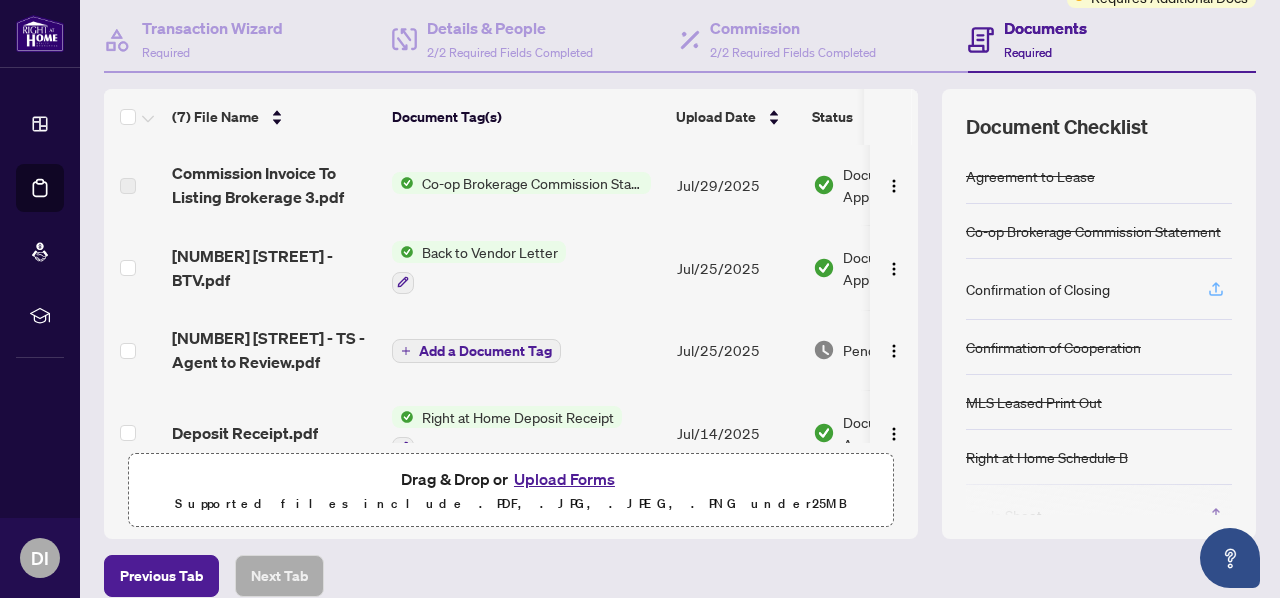 click 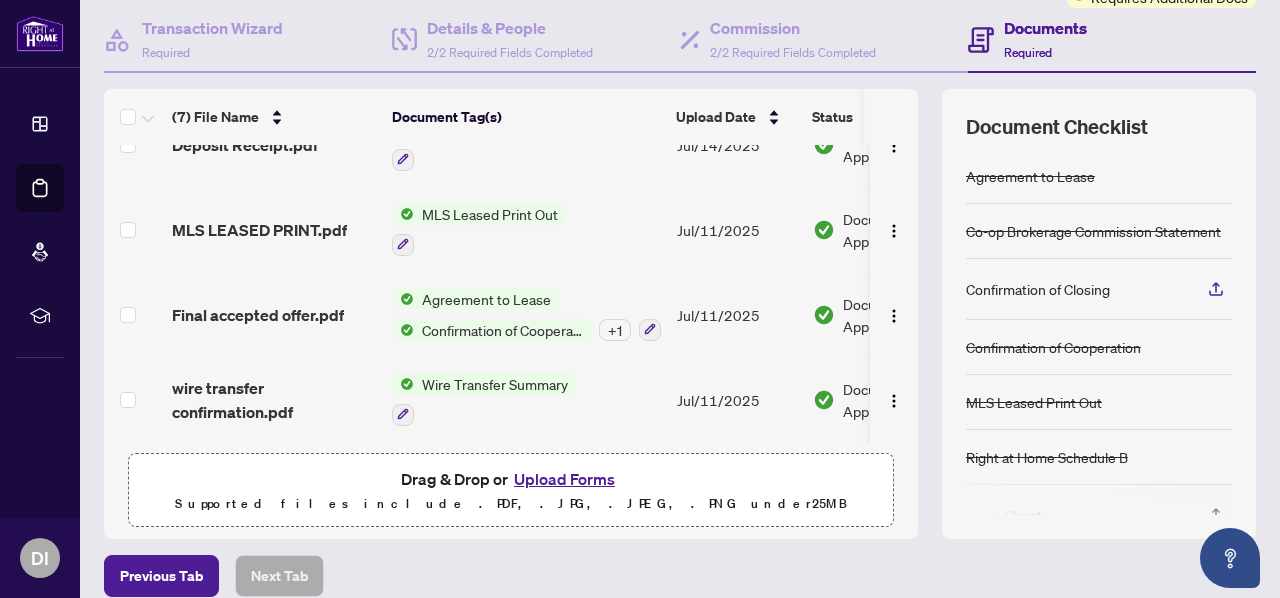 scroll, scrollTop: 290, scrollLeft: 0, axis: vertical 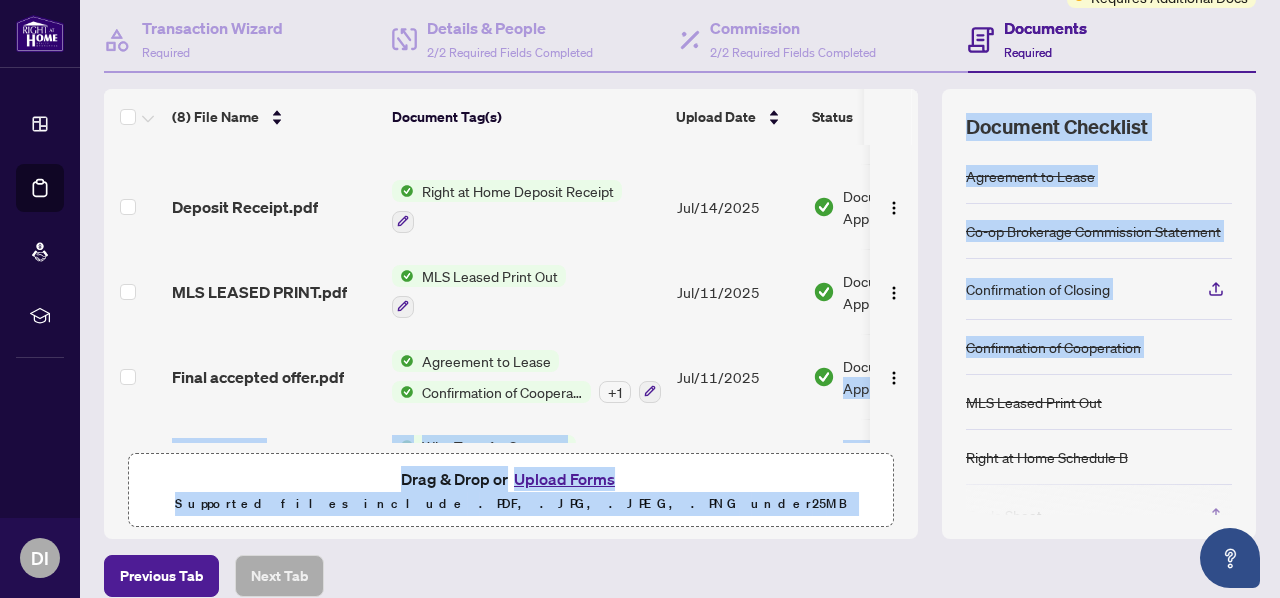 drag, startPoint x: 904, startPoint y: 368, endPoint x: 920, endPoint y: 415, distance: 49.648766 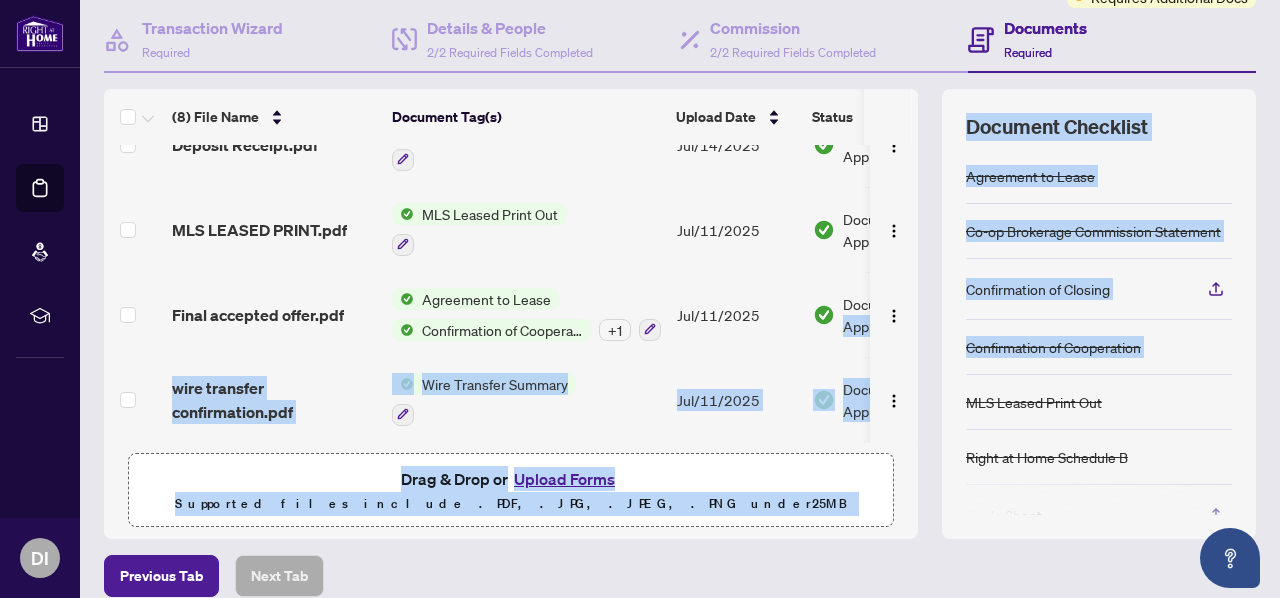 click on "Wire Transfer Summary" at bounding box center (526, 399) 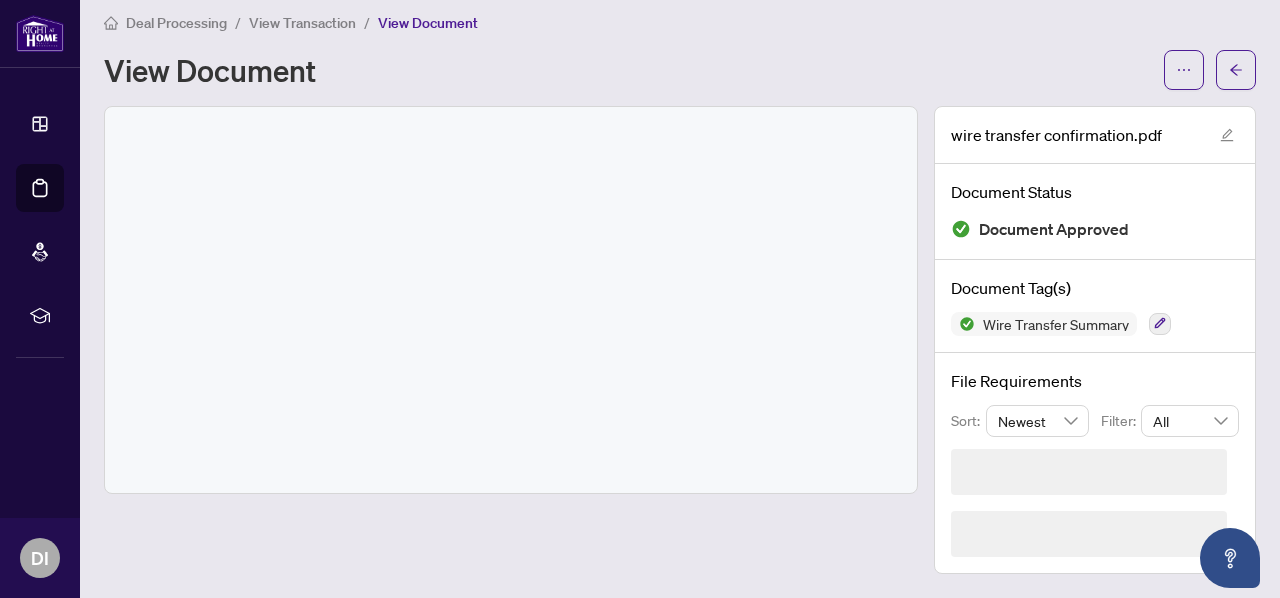 scroll, scrollTop: 0, scrollLeft: 0, axis: both 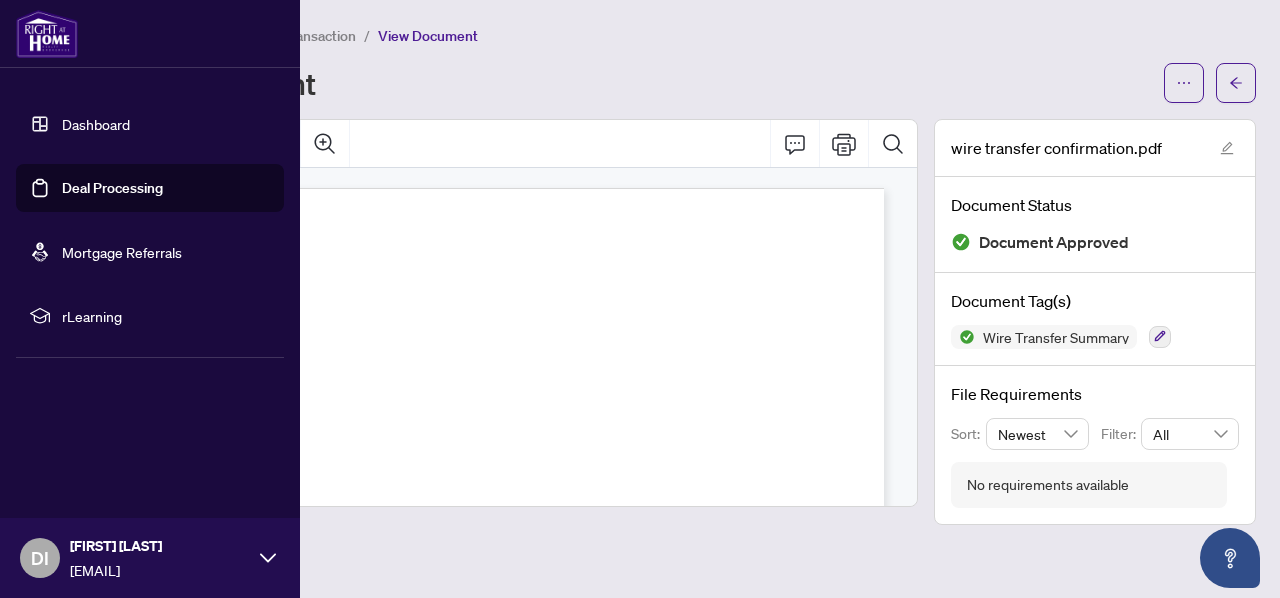 click on "Deal Processing" at bounding box center [112, 188] 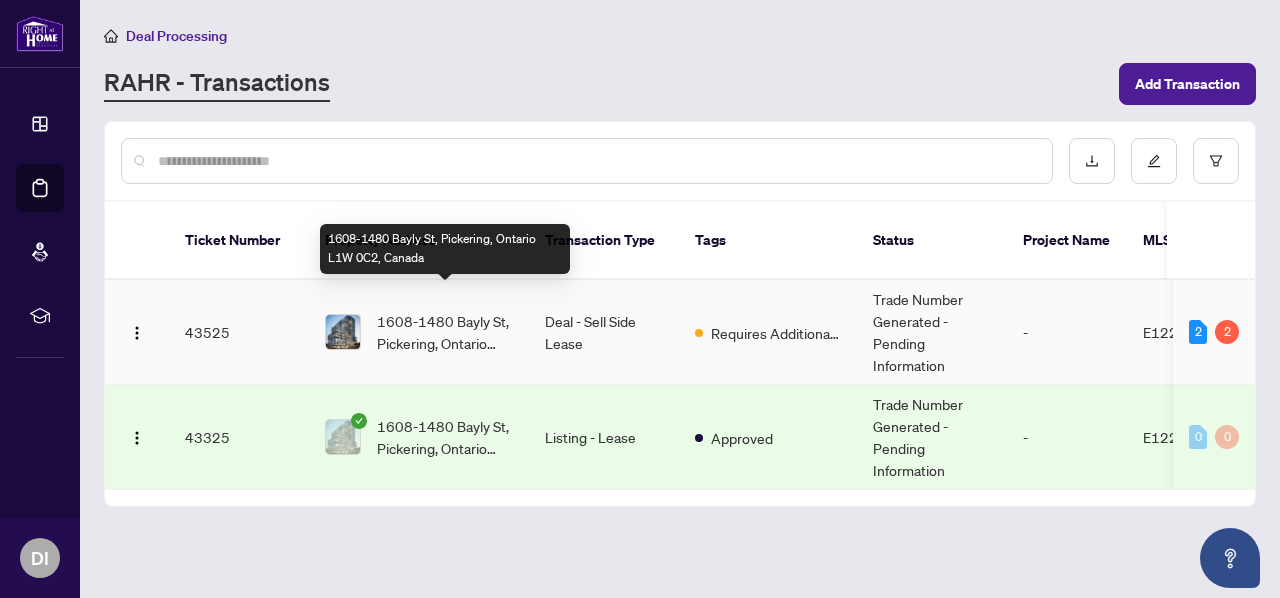 click on "1608-1480 Bayly St, Pickering, Ontario L1W 0C2, Canada" at bounding box center [445, 332] 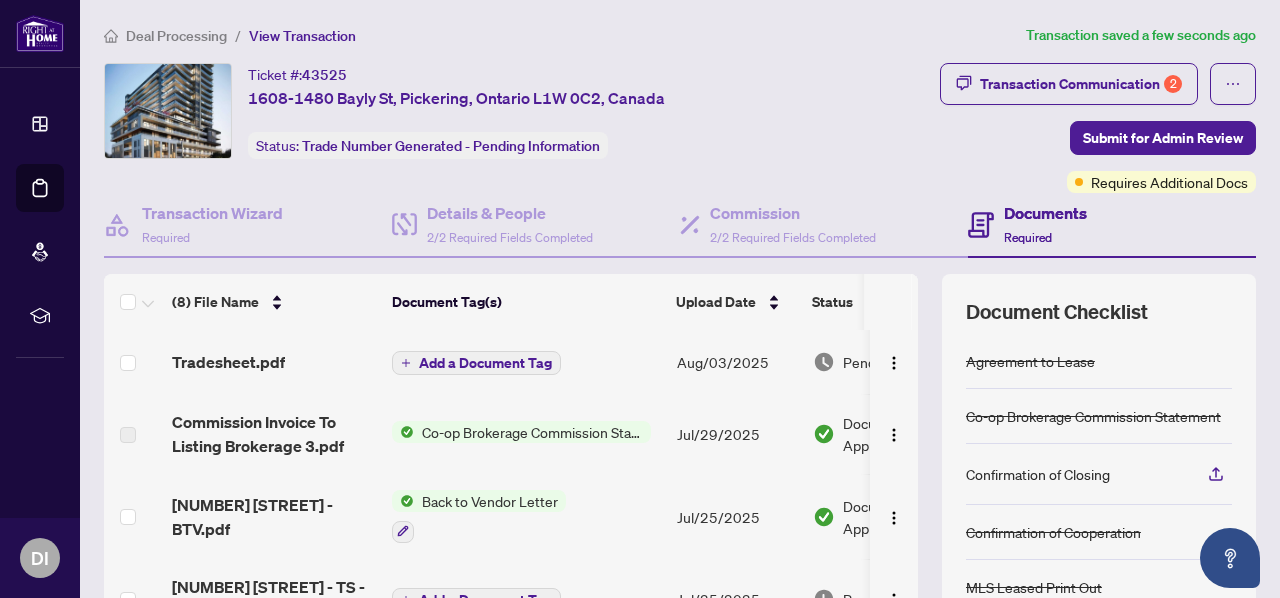 click on "Add a Document Tag" at bounding box center [485, 363] 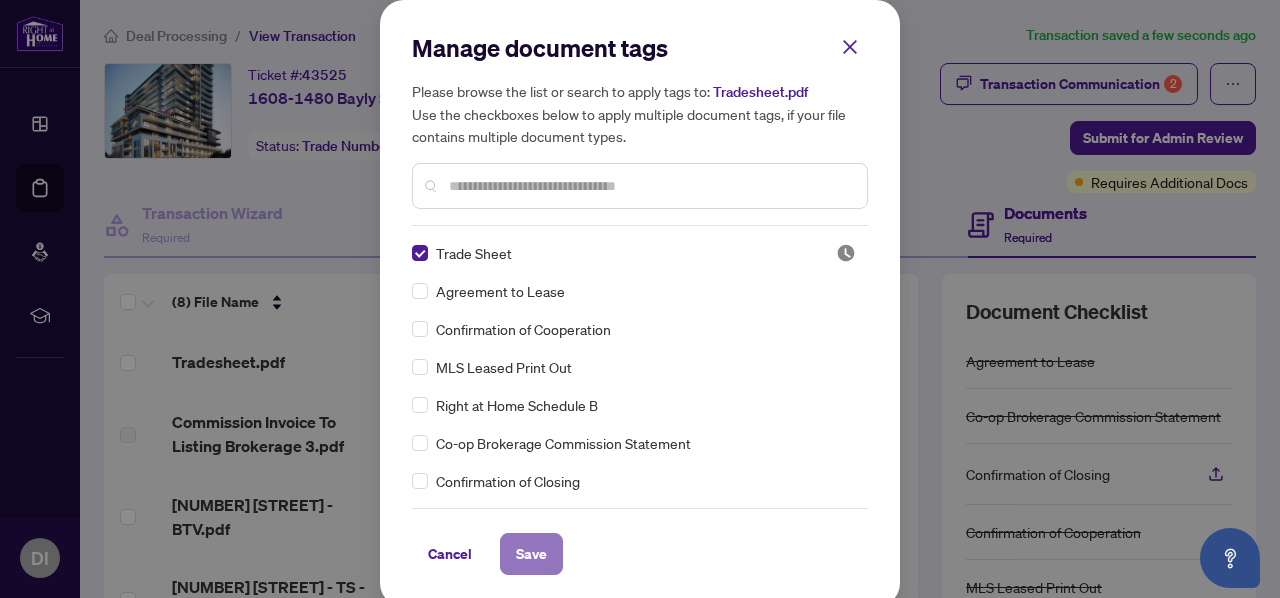 click on "Save" at bounding box center [531, 554] 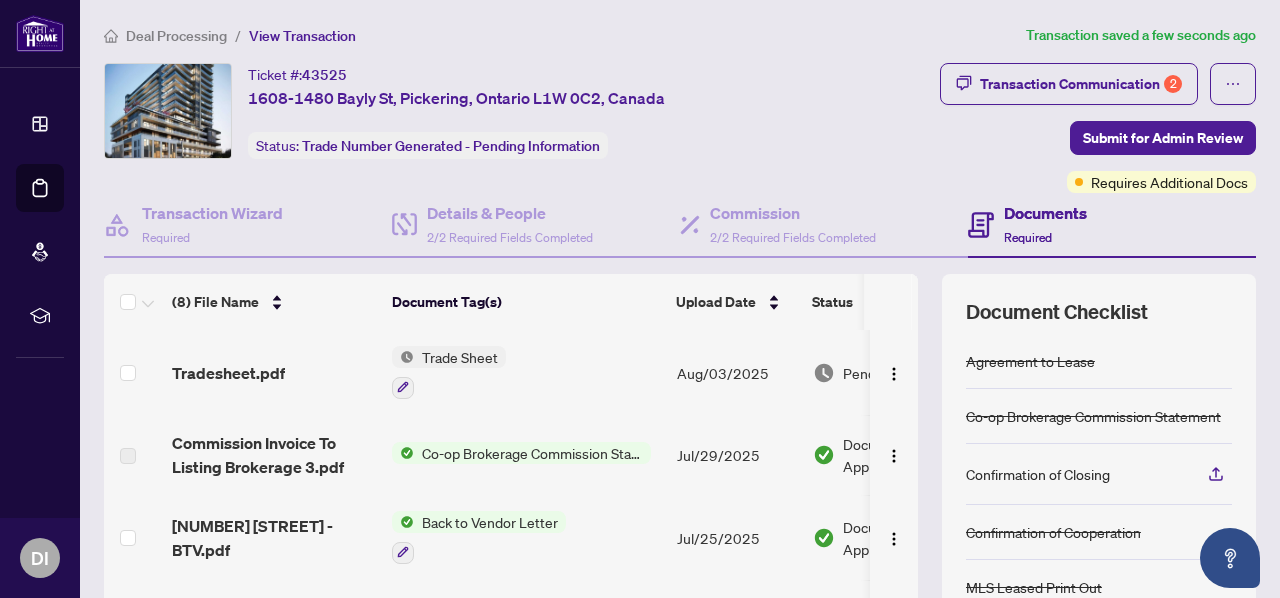 click on "Trade Sheet" at bounding box center (460, 357) 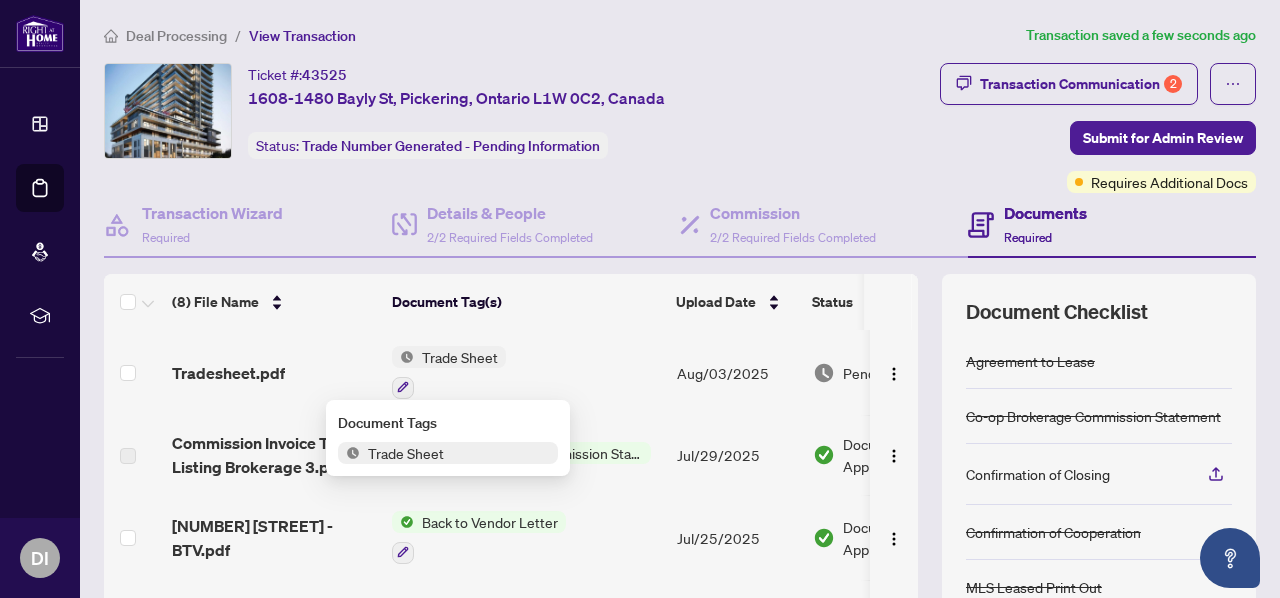 click on "Trade Sheet" at bounding box center (406, 453) 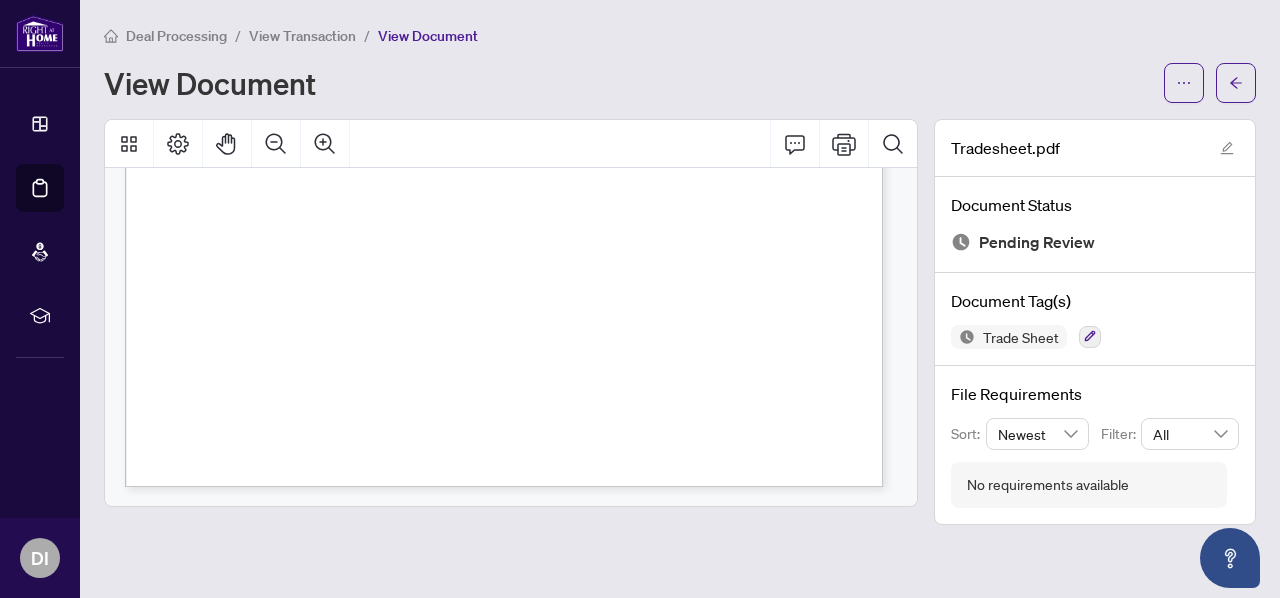 scroll, scrollTop: 0, scrollLeft: 0, axis: both 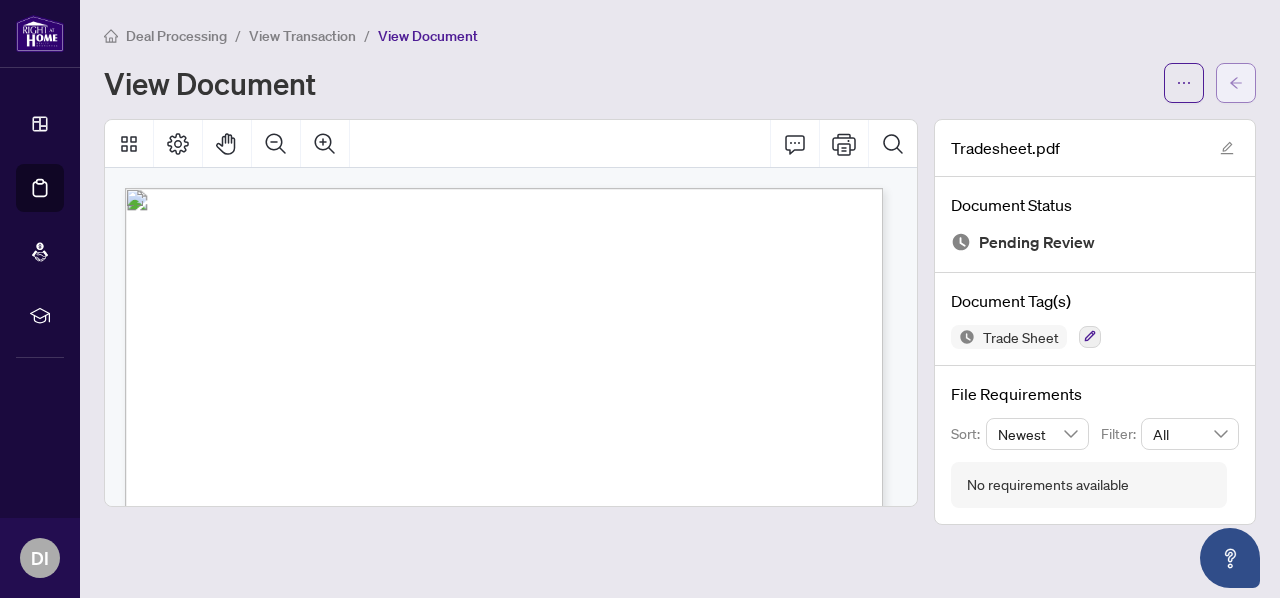 click 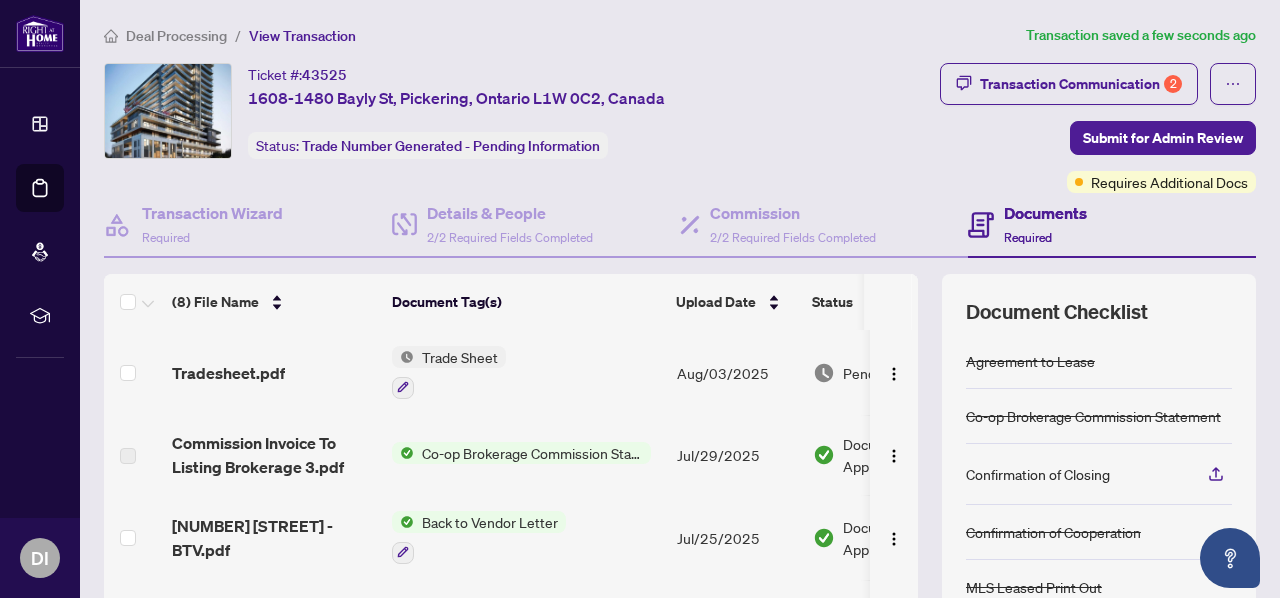 click on "Trade Sheet" at bounding box center (460, 357) 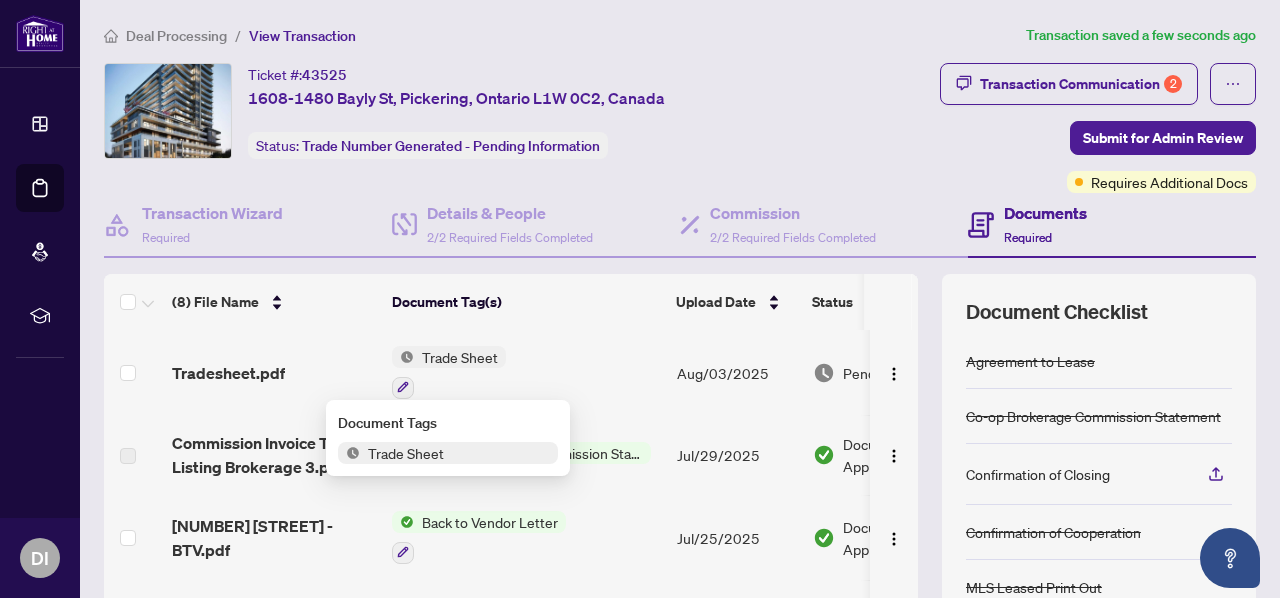 click on "Trade Sheet" at bounding box center (448, 453) 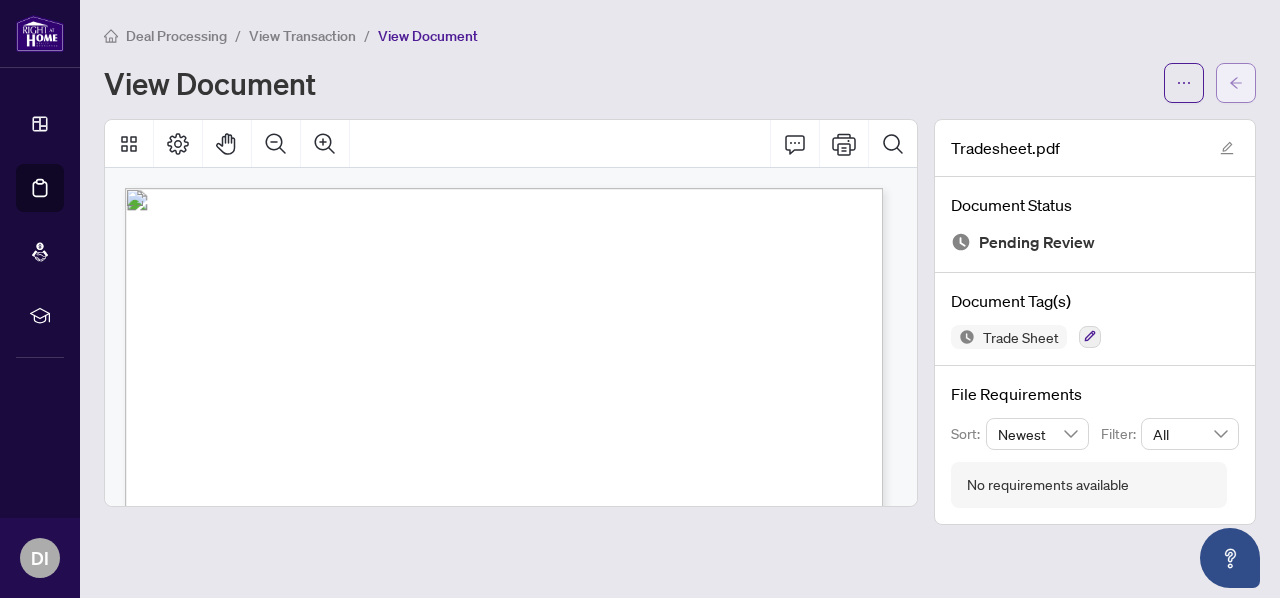 click at bounding box center [1236, 83] 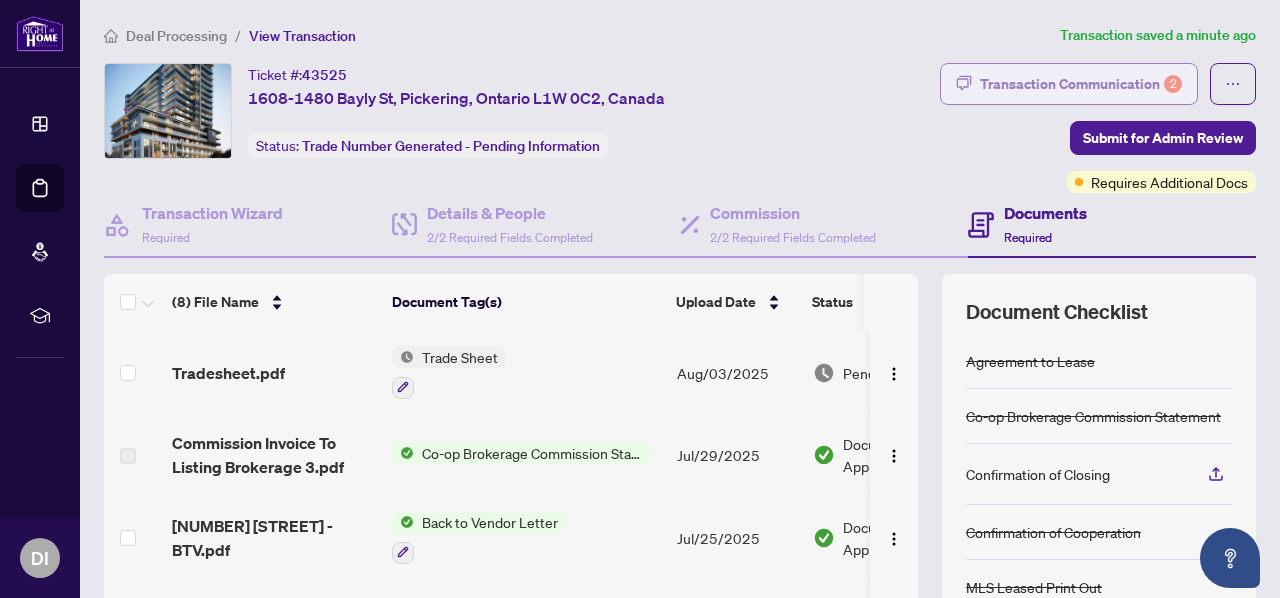 click on "Transaction Communication 2" at bounding box center (1081, 84) 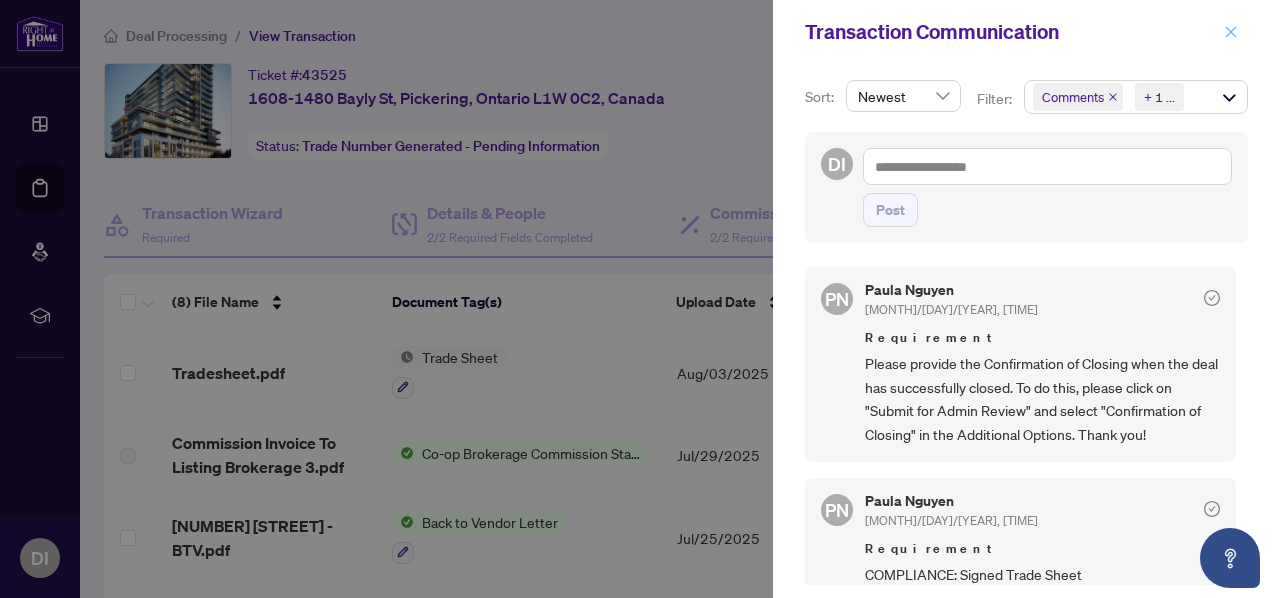 click 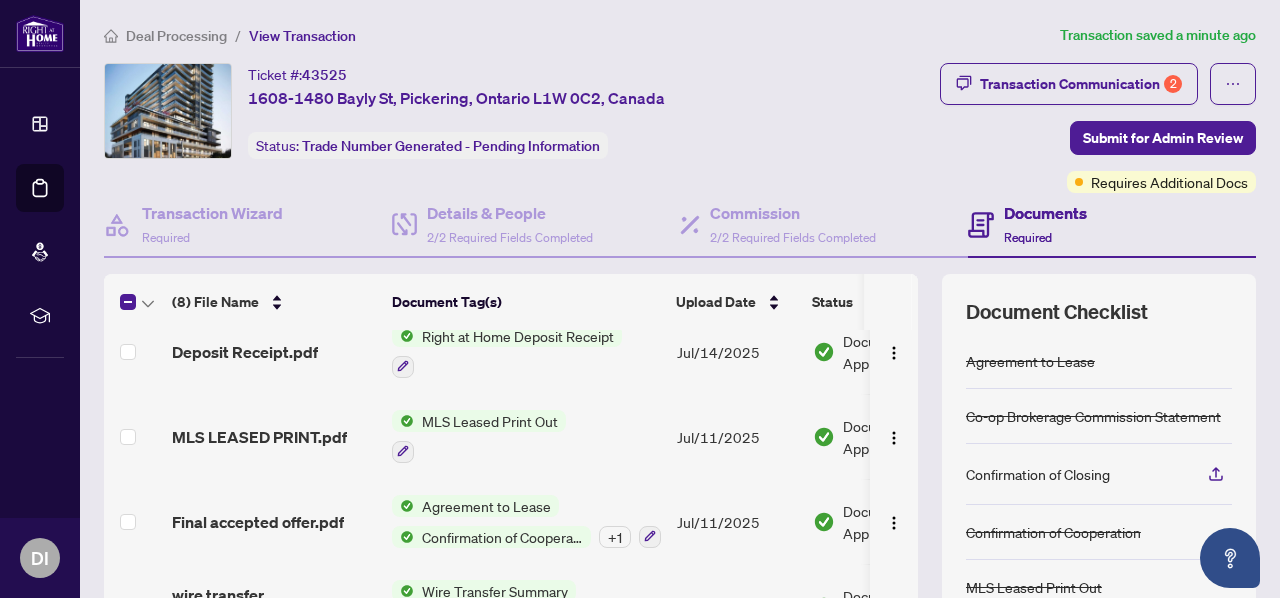 scroll, scrollTop: 375, scrollLeft: 0, axis: vertical 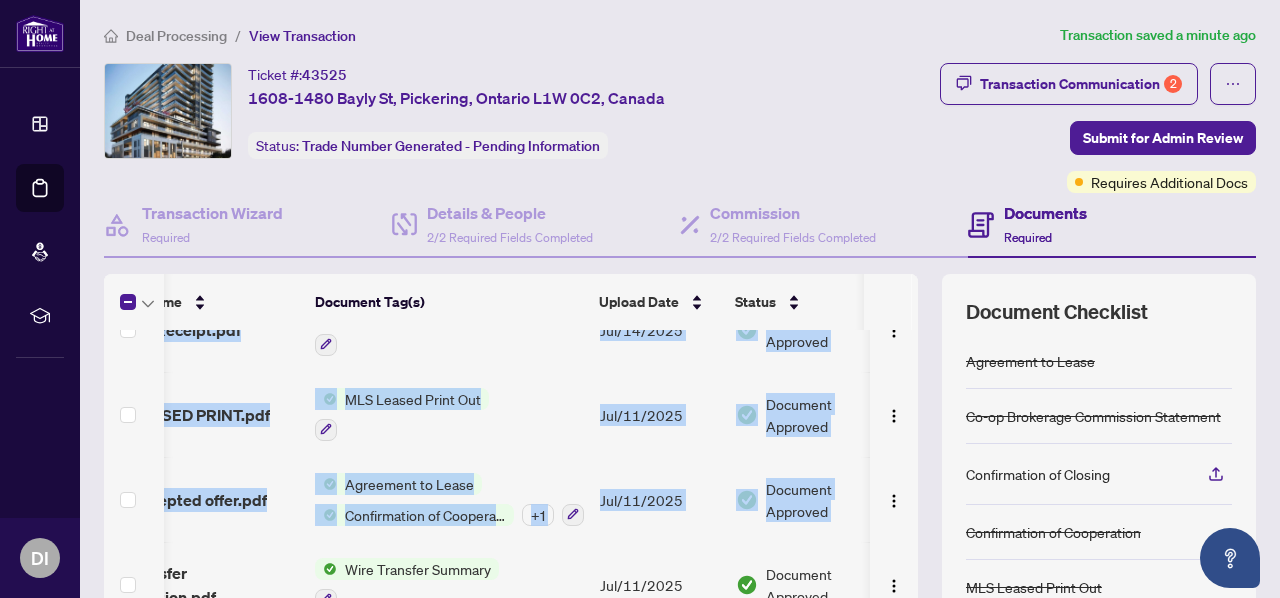 drag, startPoint x: 896, startPoint y: 555, endPoint x: 896, endPoint y: 524, distance: 31 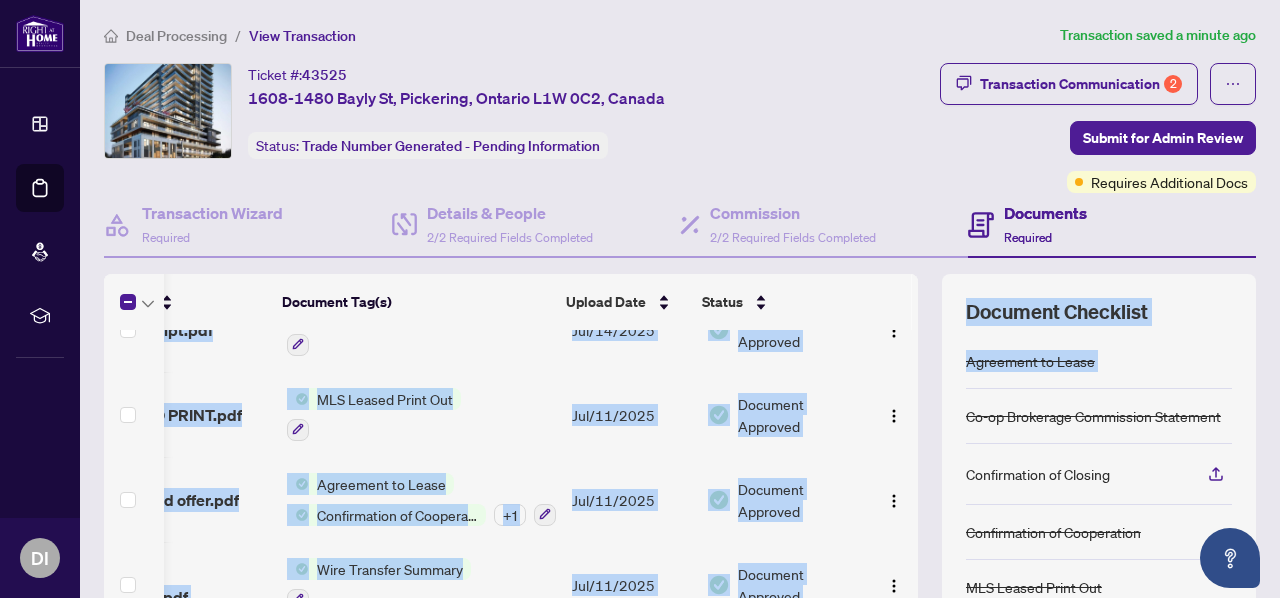 drag, startPoint x: 902, startPoint y: 523, endPoint x: 932, endPoint y: 409, distance: 117.881294 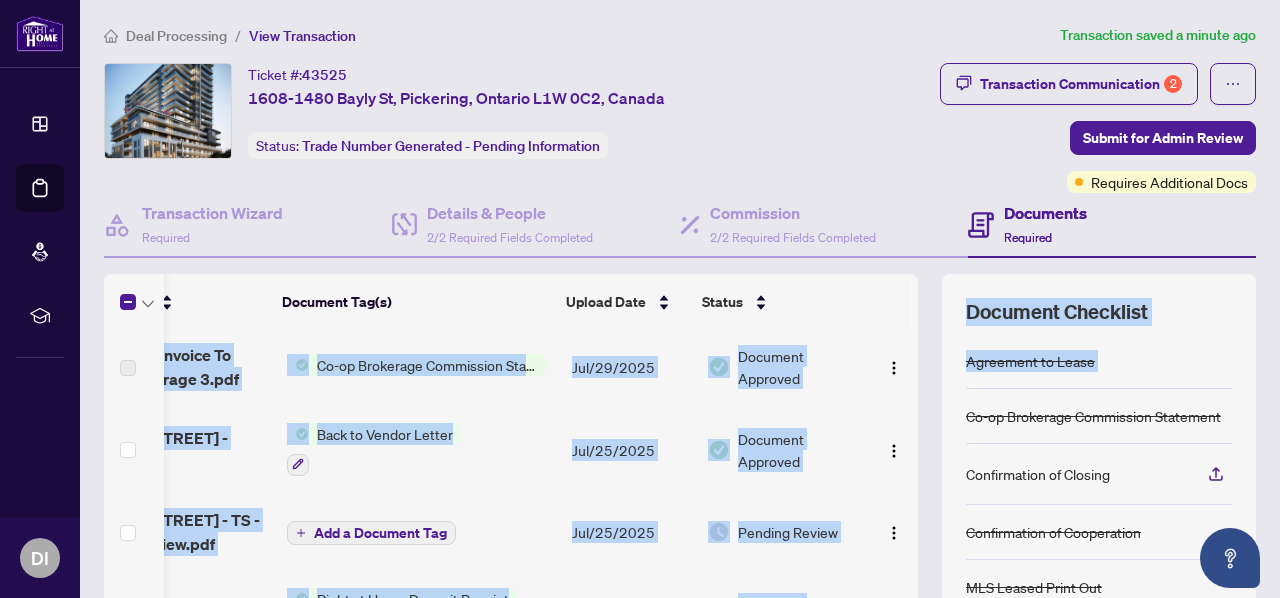 scroll, scrollTop: 0, scrollLeft: 125, axis: horizontal 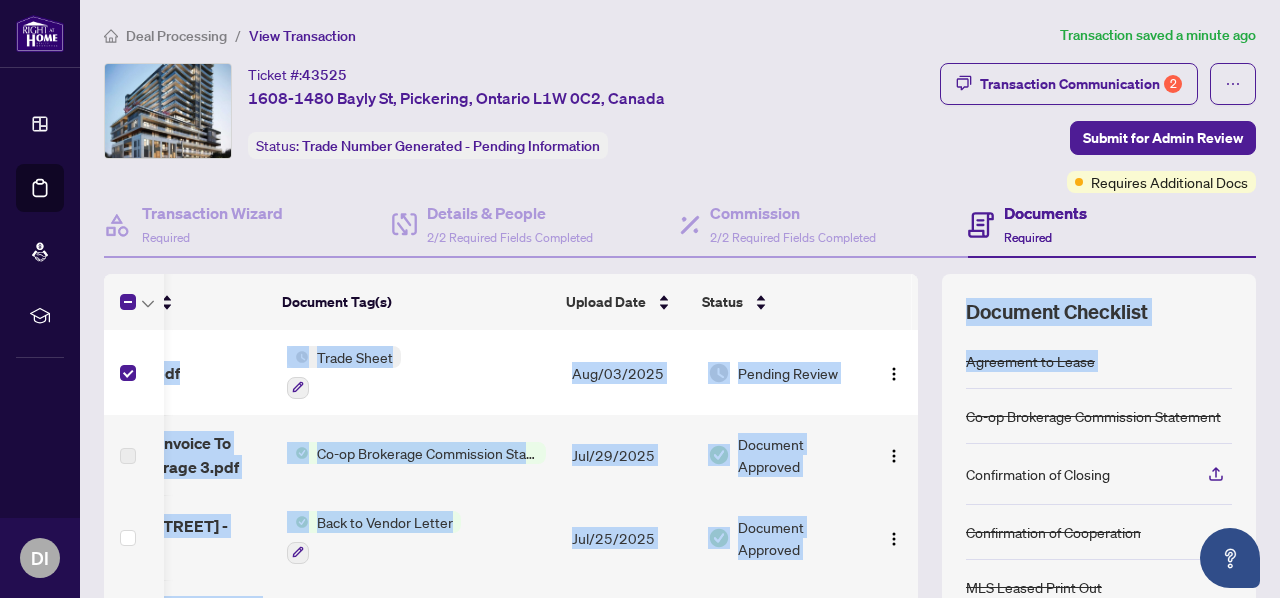 drag, startPoint x: 898, startPoint y: 519, endPoint x: 882, endPoint y: 322, distance: 197.64868 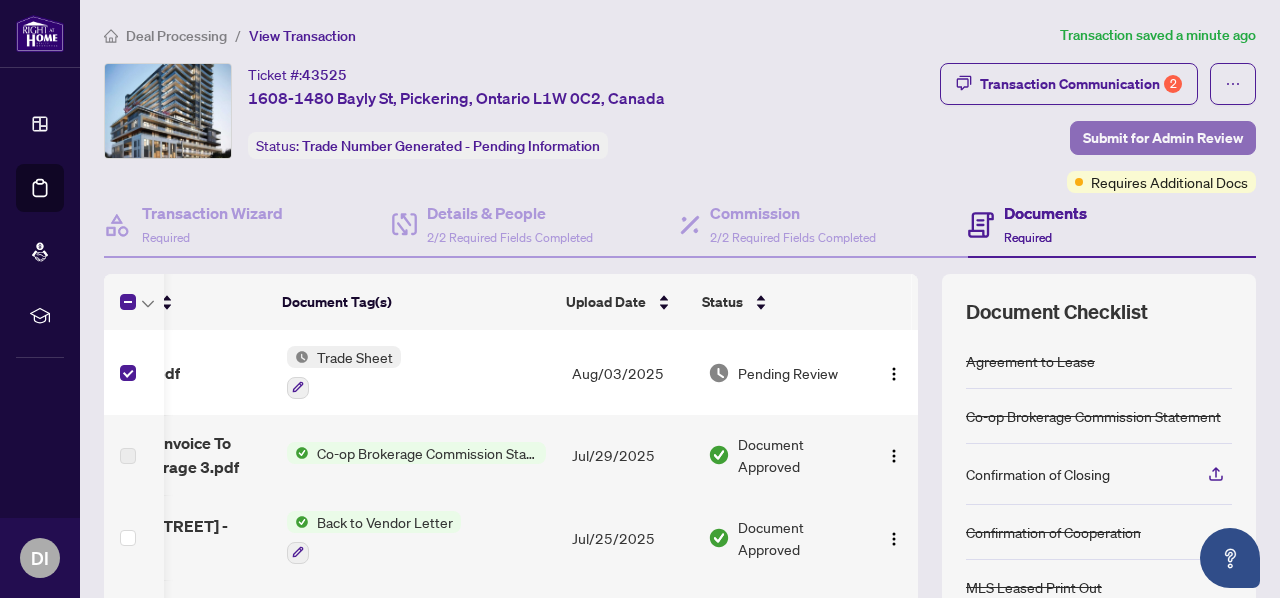 click on "Submit for Admin Review" at bounding box center (1163, 138) 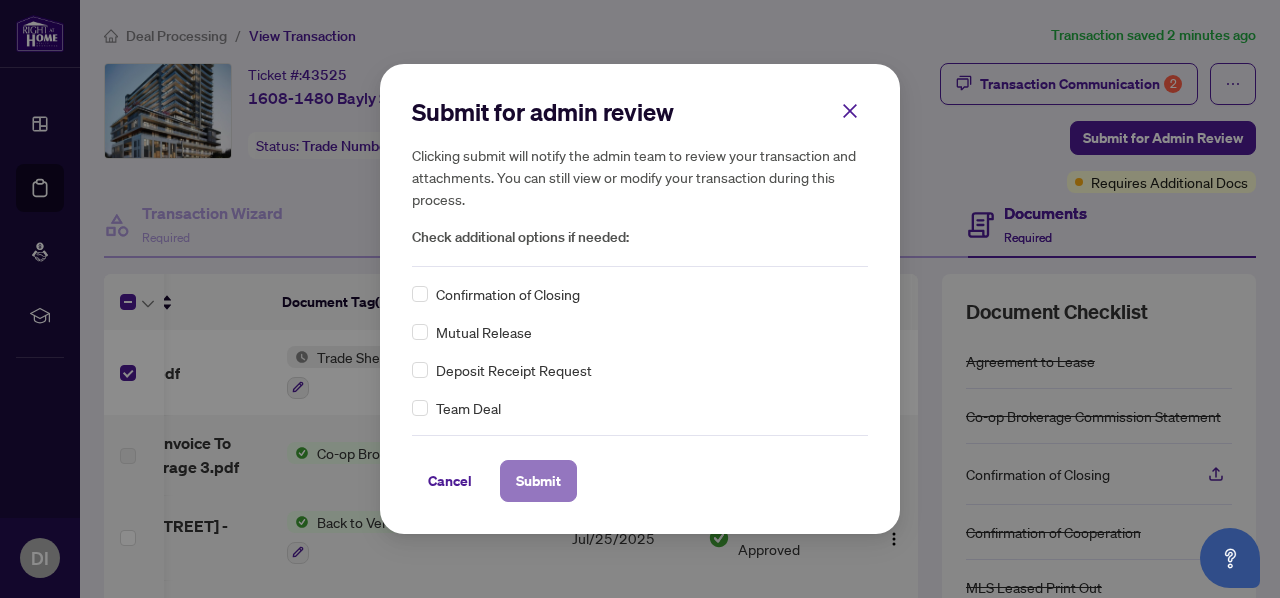 click on "Submit" at bounding box center (538, 481) 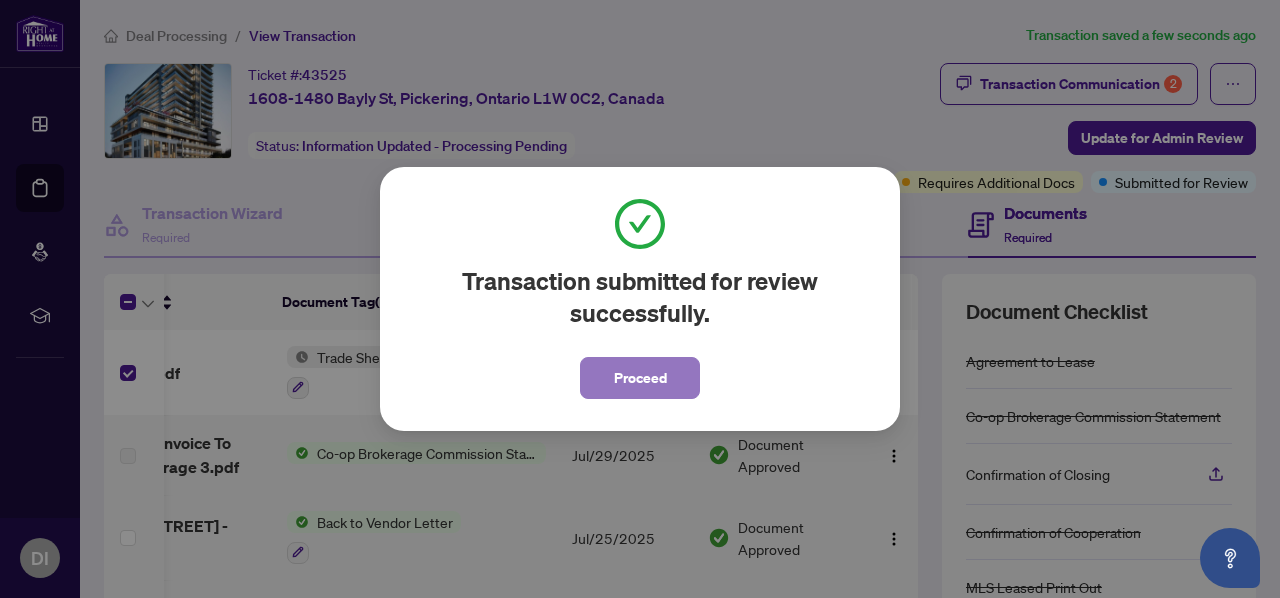 click on "Proceed" at bounding box center (640, 378) 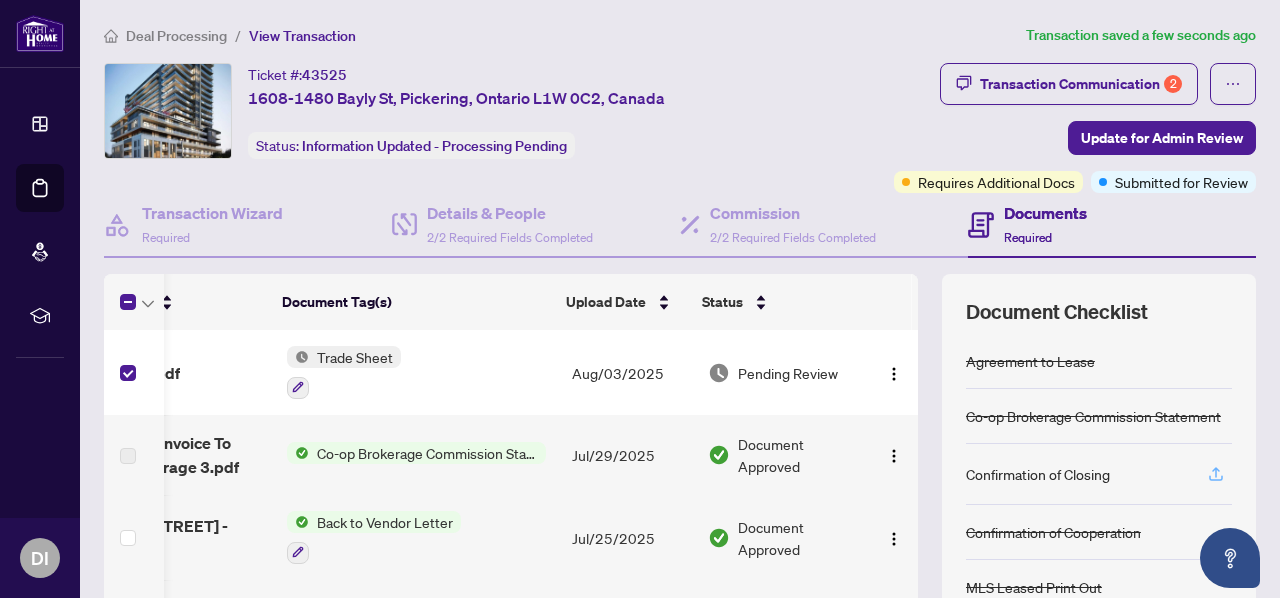 click 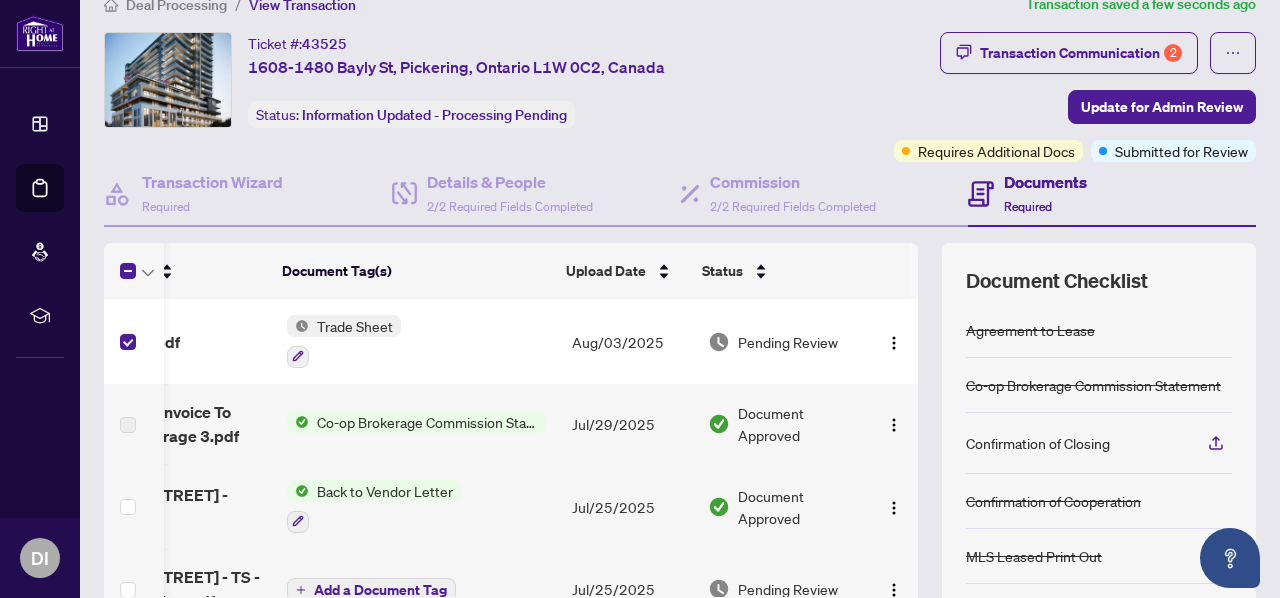 scroll, scrollTop: 0, scrollLeft: 0, axis: both 